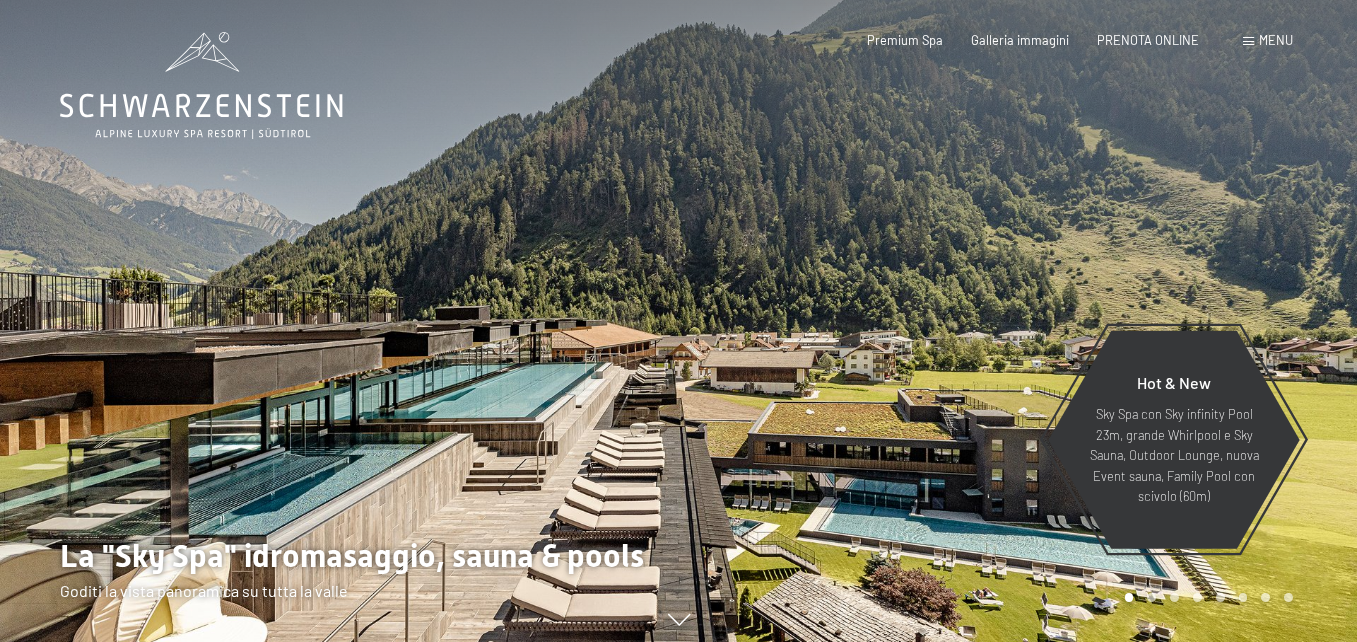scroll, scrollTop: 0, scrollLeft: 0, axis: both 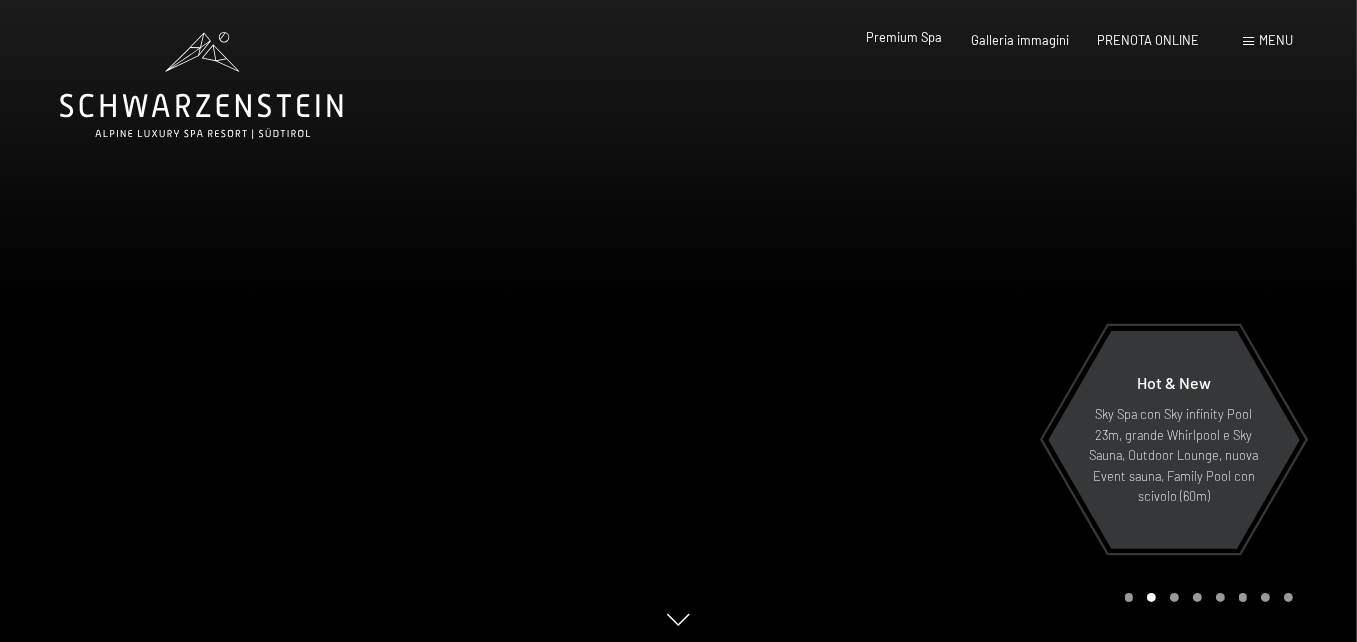 click on "Premium Spa" at bounding box center [905, 37] 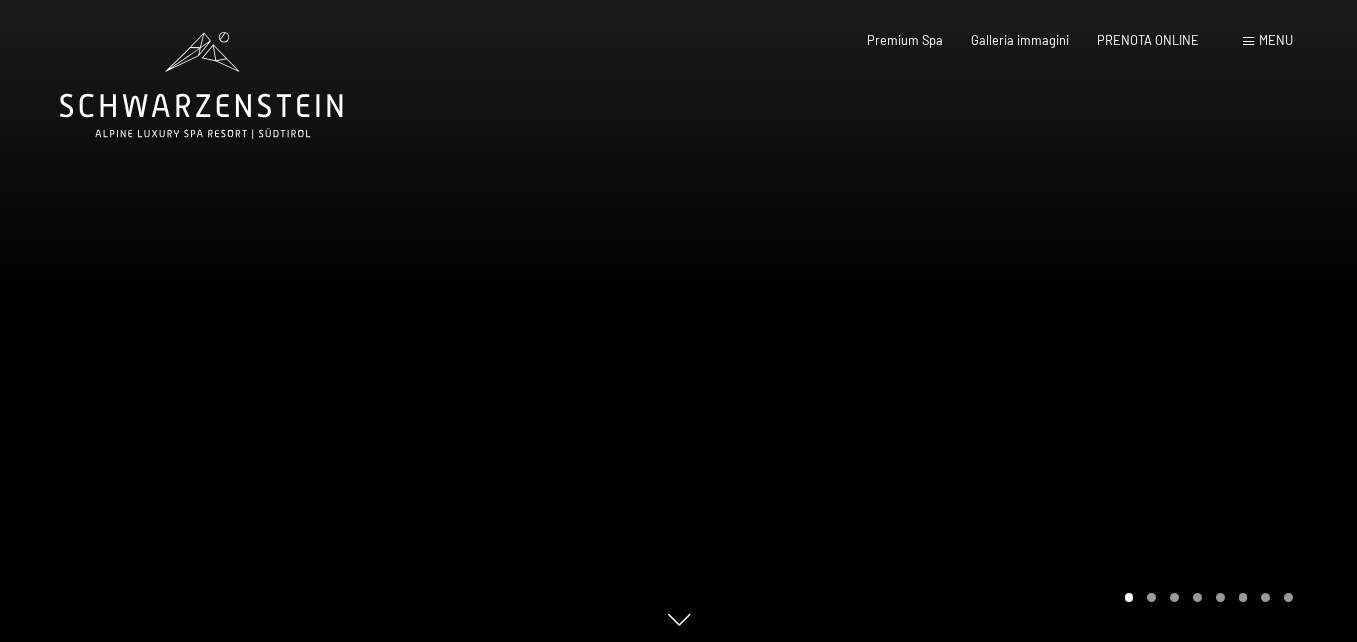 scroll, scrollTop: 0, scrollLeft: 0, axis: both 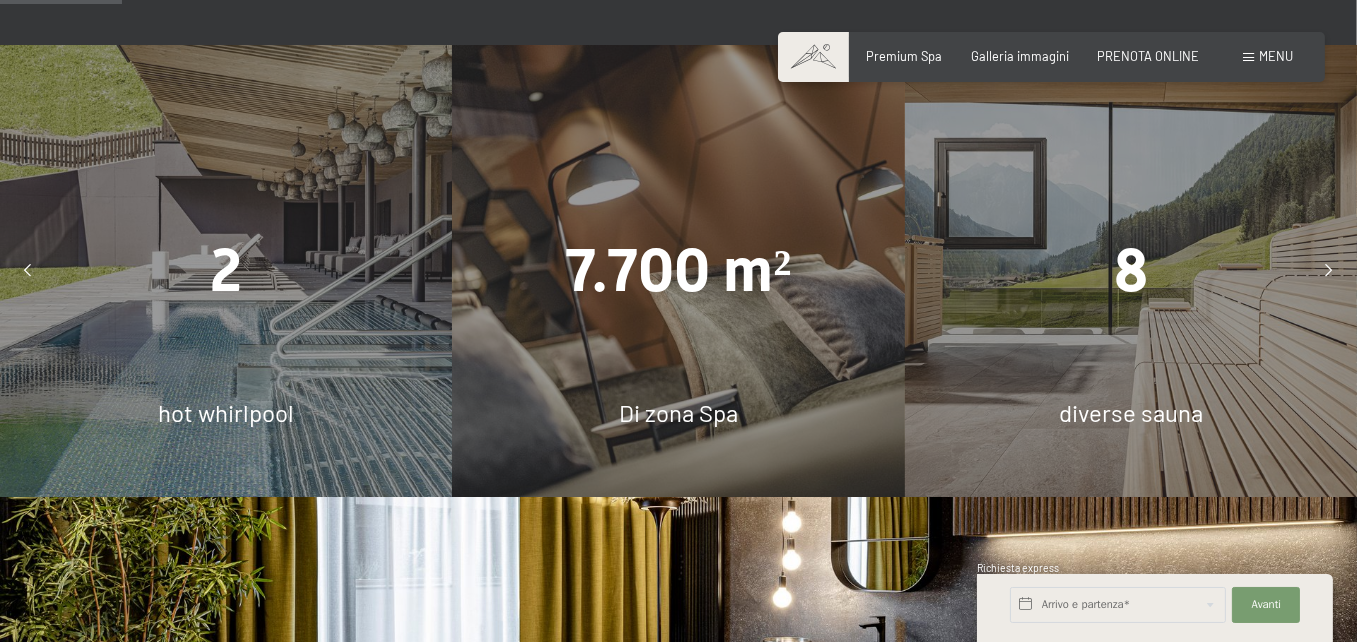 click at bounding box center (1329, 271) 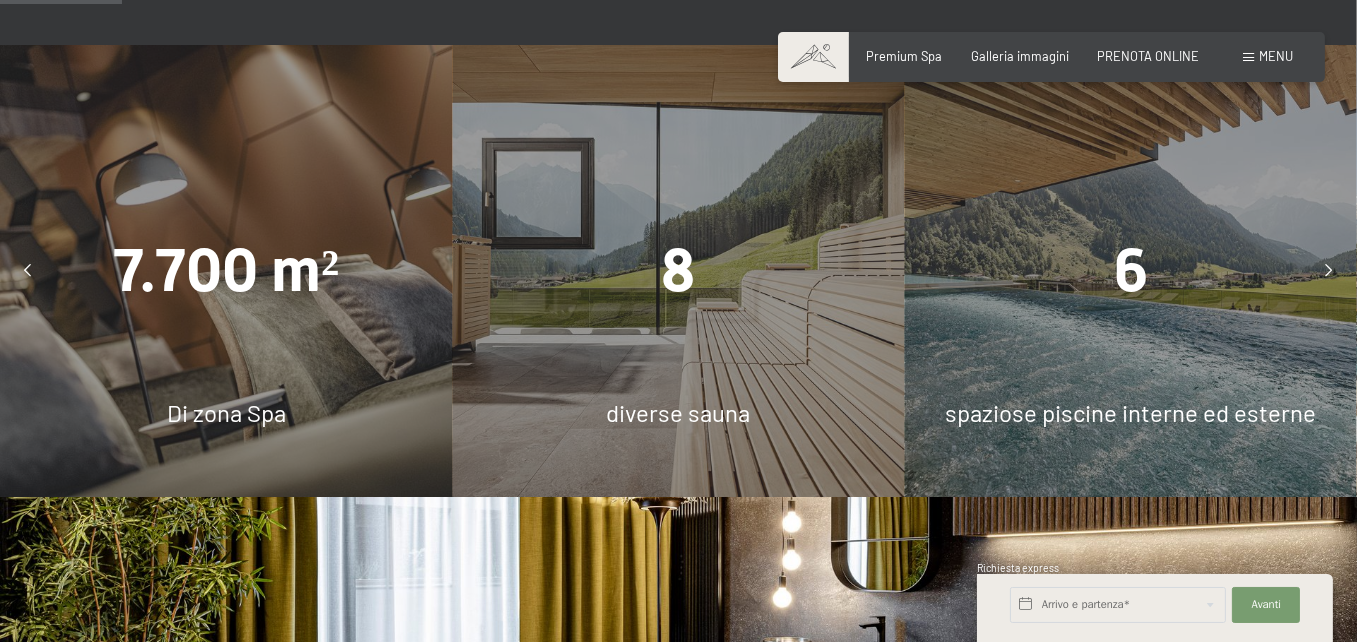 click at bounding box center [1329, 271] 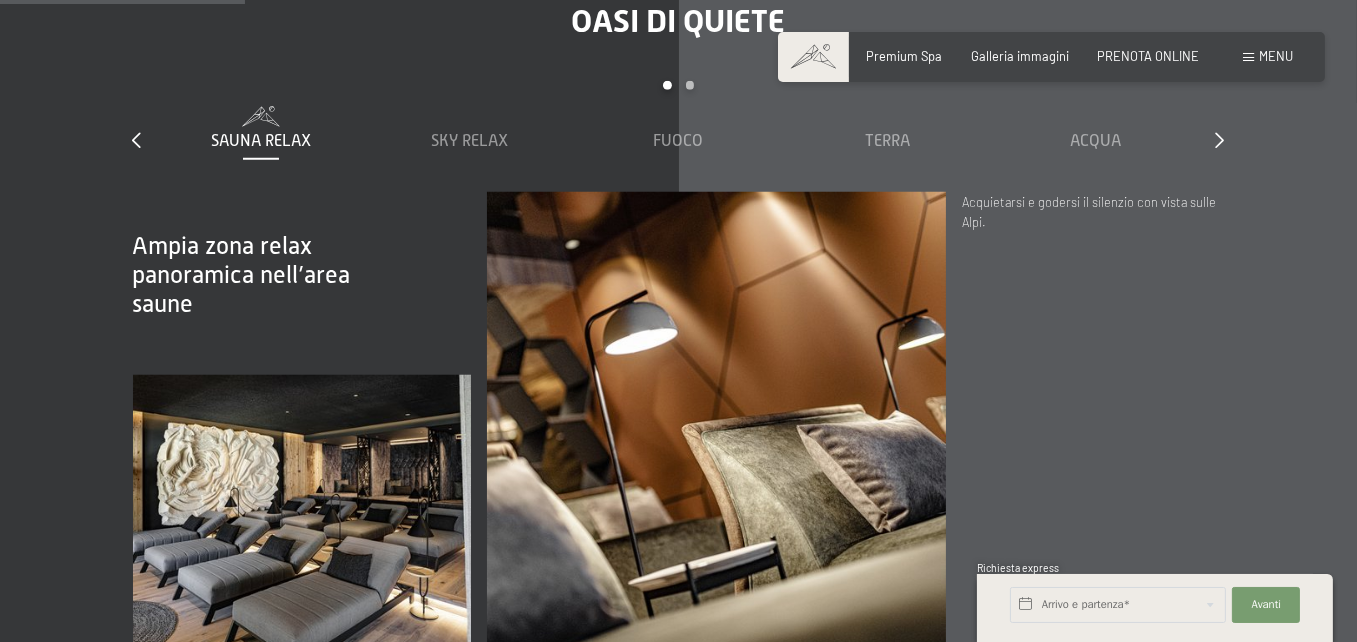 scroll, scrollTop: 2300, scrollLeft: 0, axis: vertical 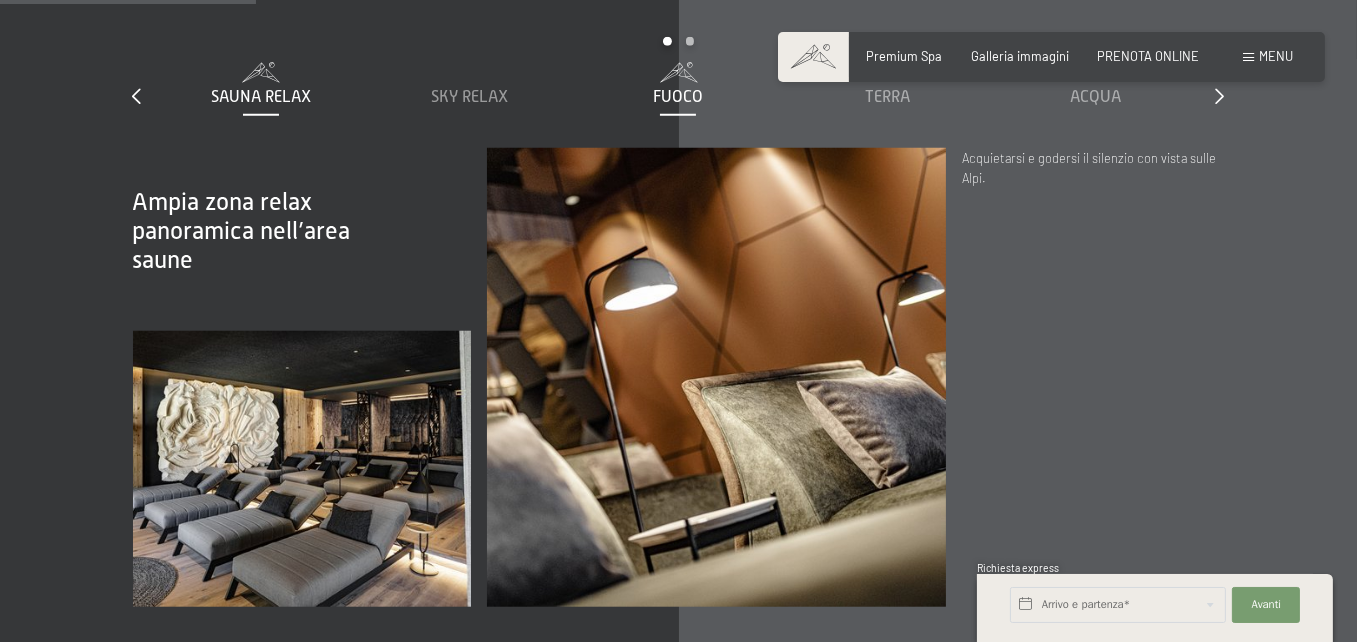 click on "Fuoco" at bounding box center (678, 97) 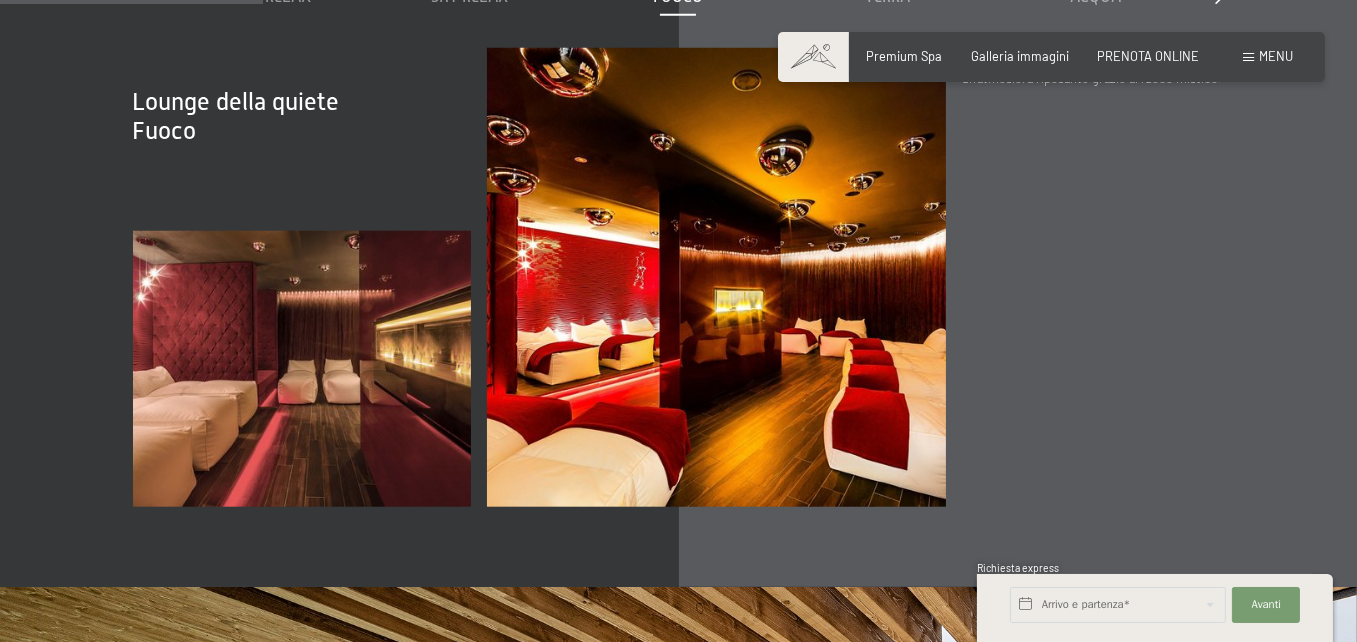 scroll, scrollTop: 2300, scrollLeft: 0, axis: vertical 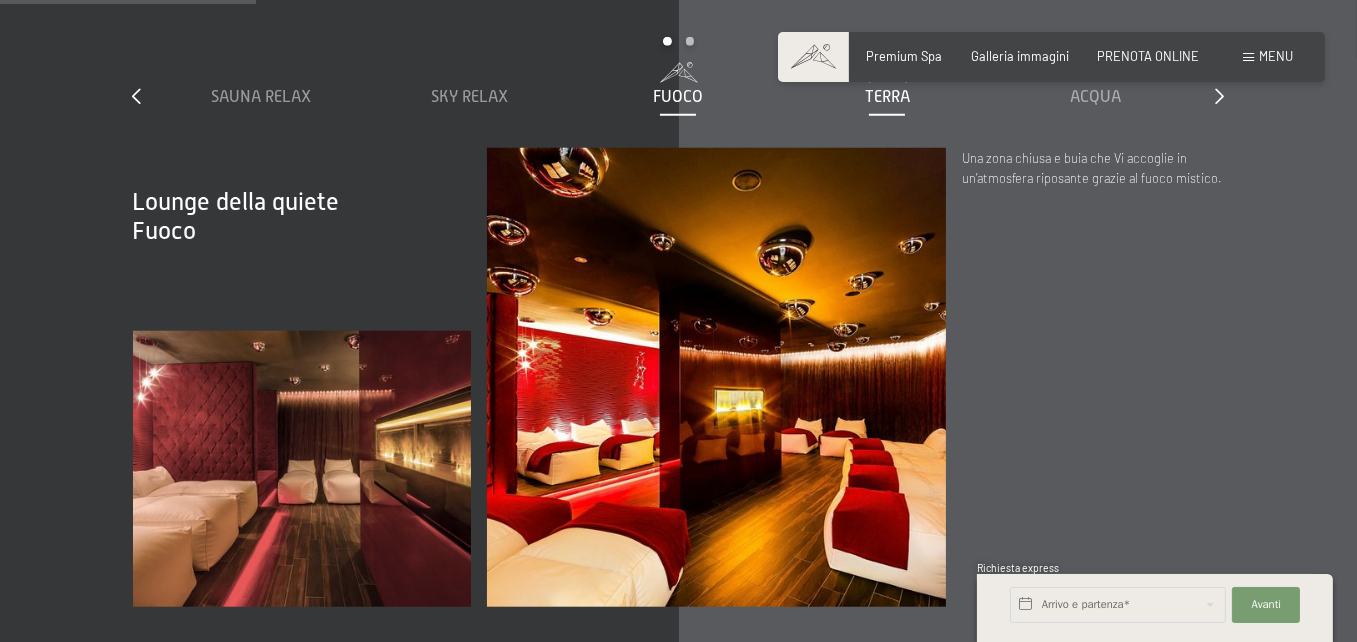 click on "Terra" at bounding box center [887, 97] 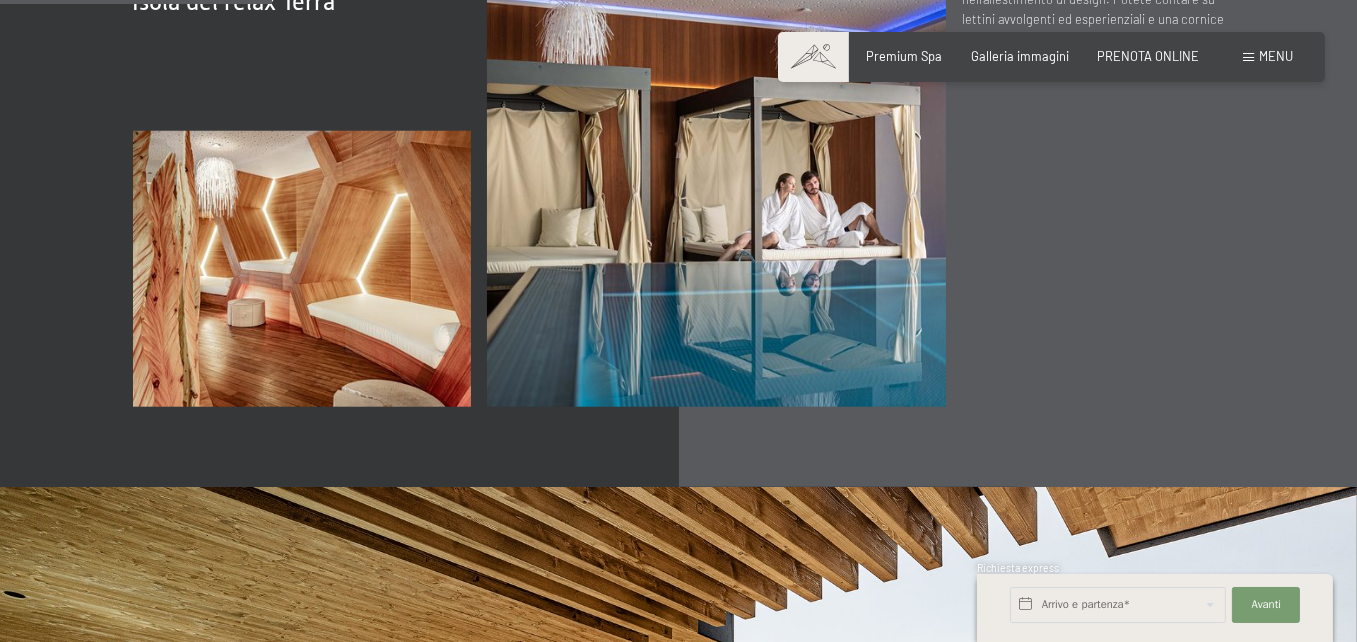 scroll, scrollTop: 2300, scrollLeft: 0, axis: vertical 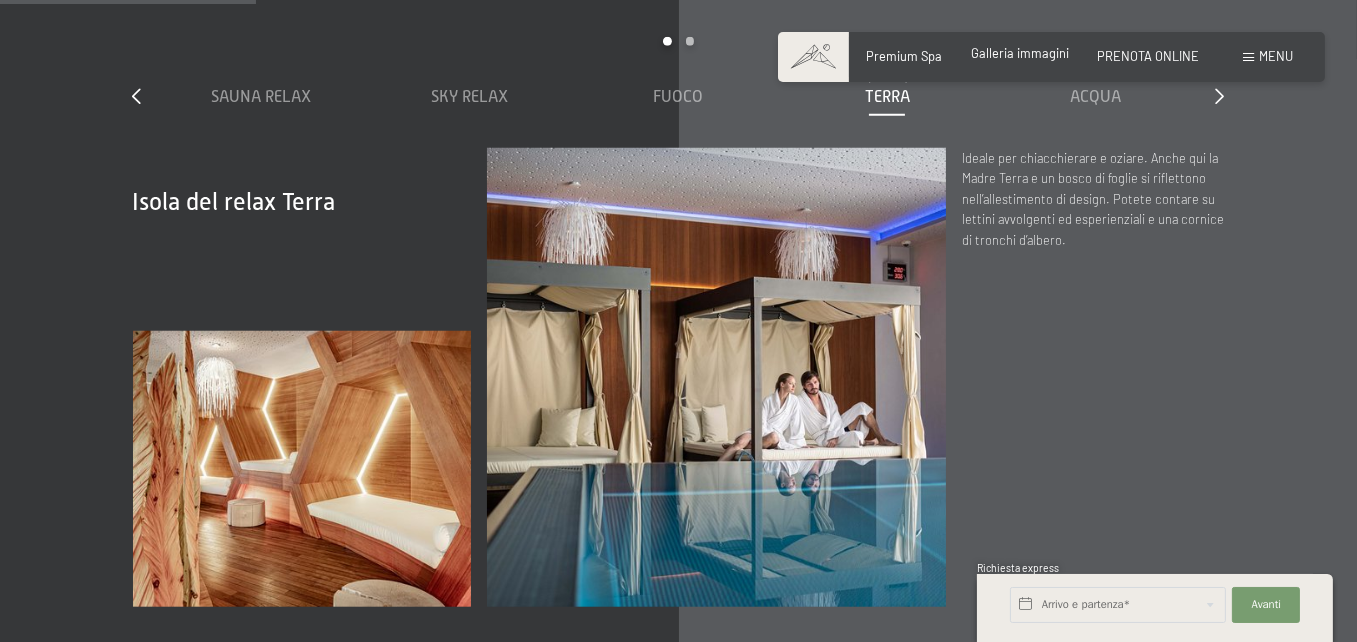 click on "Galleria immagini" at bounding box center [1020, 53] 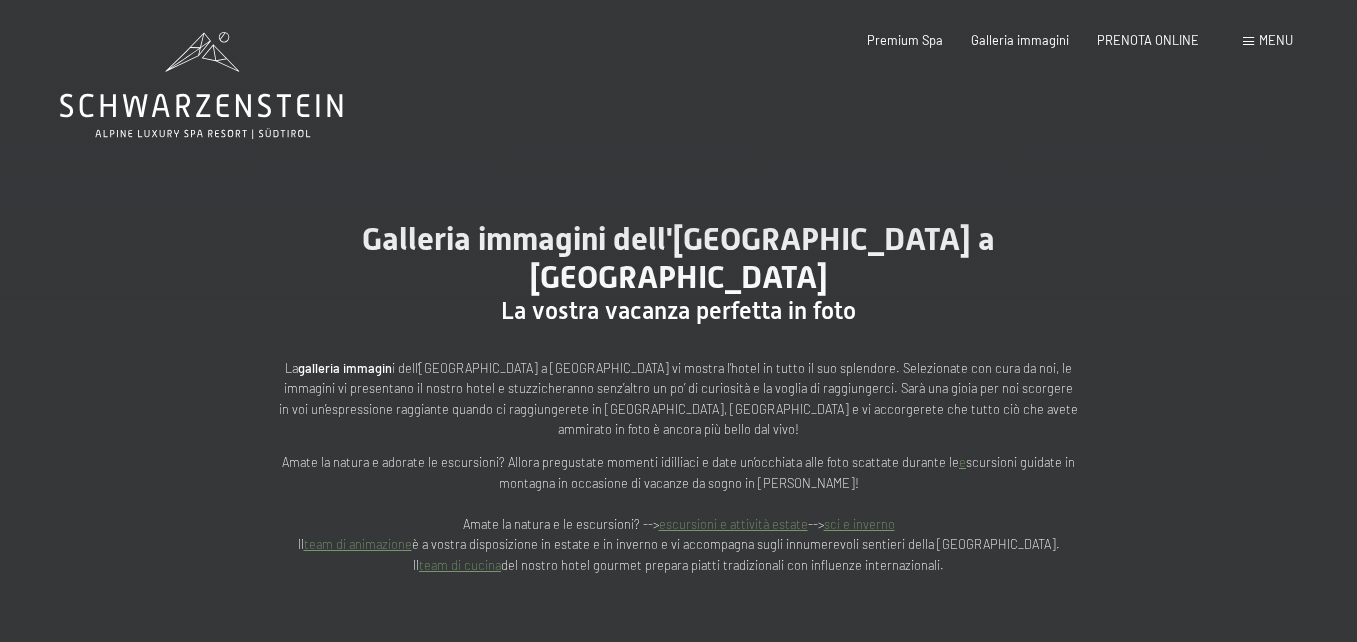scroll, scrollTop: 0, scrollLeft: 0, axis: both 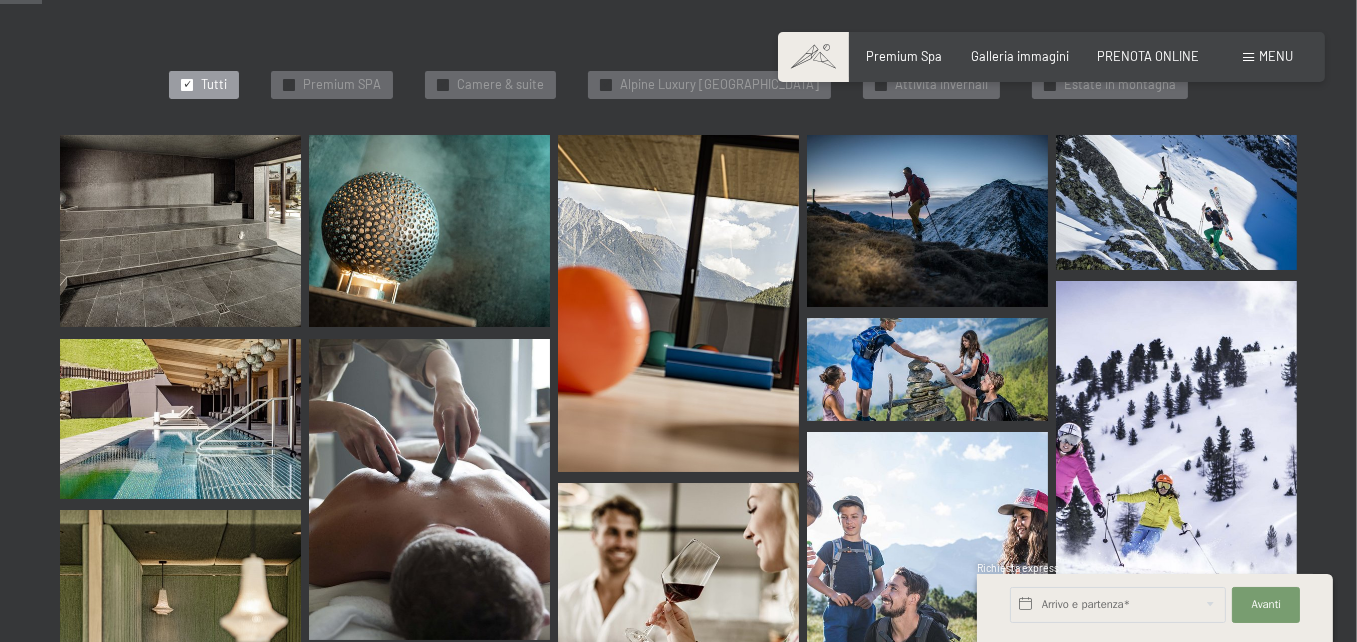 click at bounding box center [180, 231] 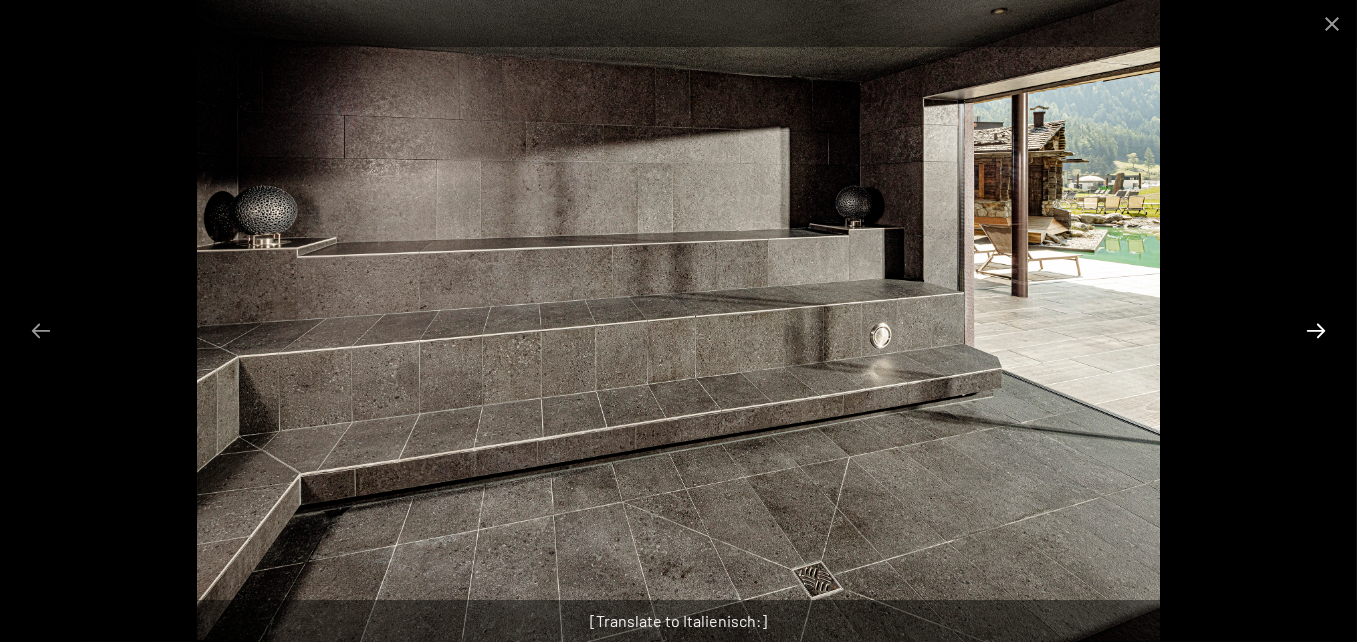 click at bounding box center [1316, 330] 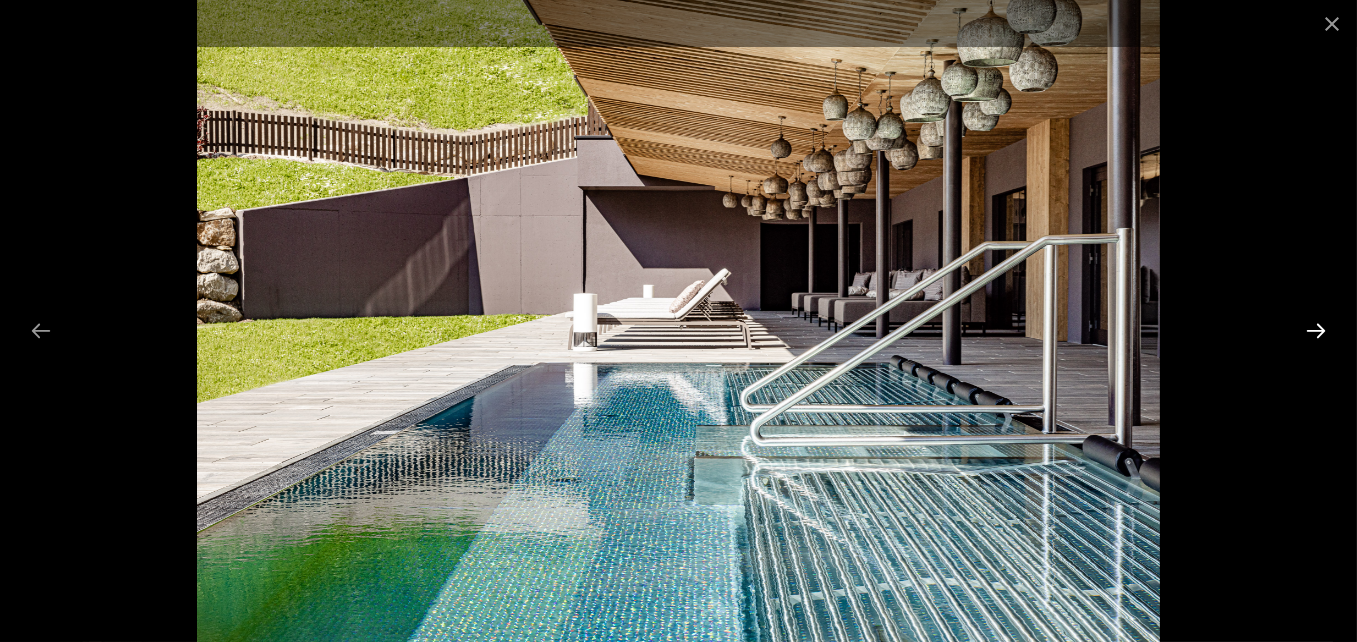 click at bounding box center (1316, 330) 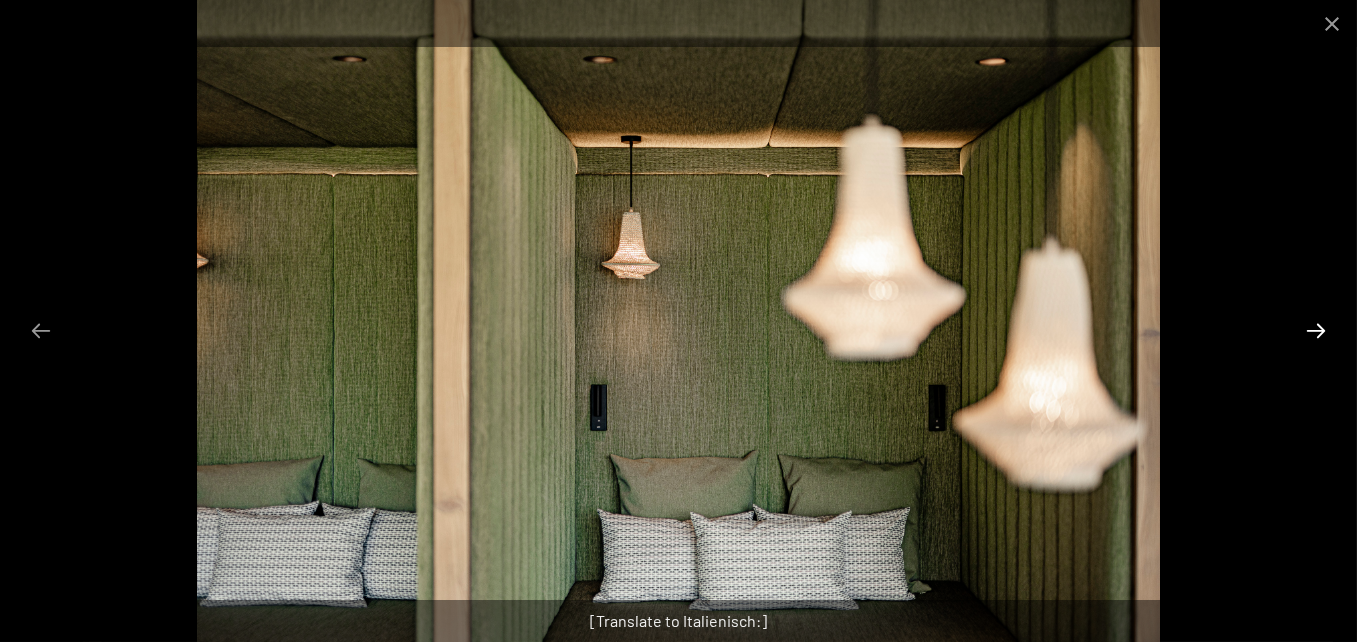 click at bounding box center (1316, 330) 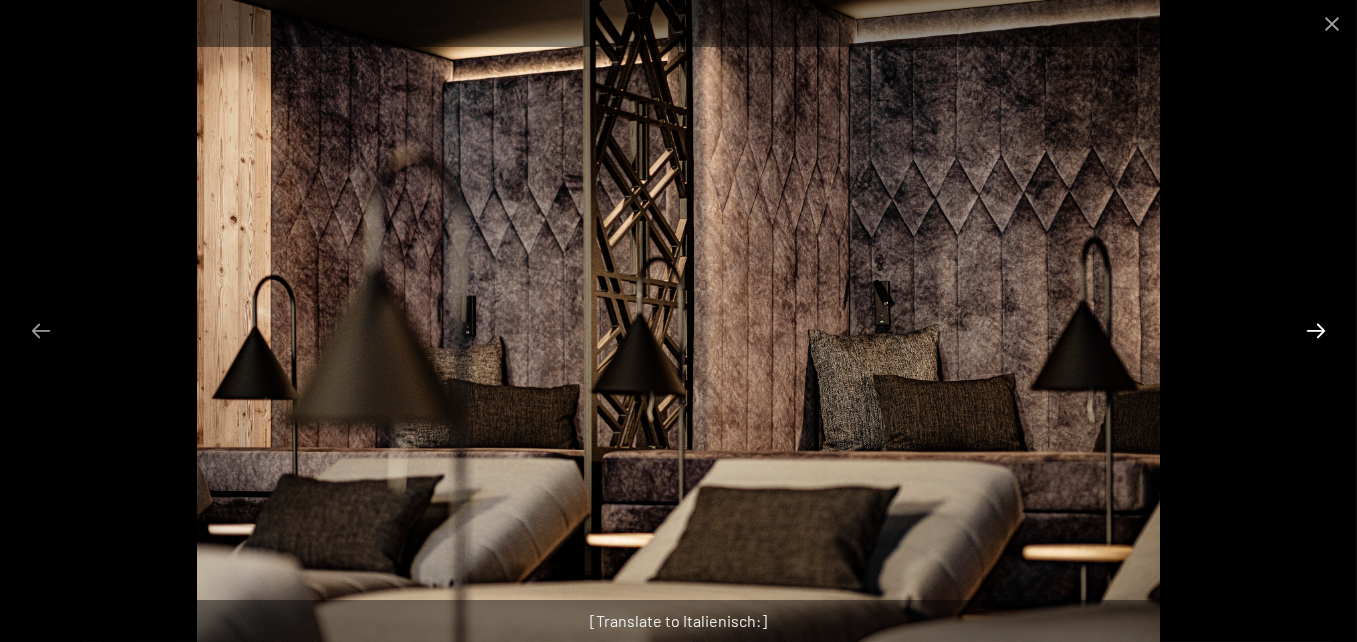 click at bounding box center [1316, 330] 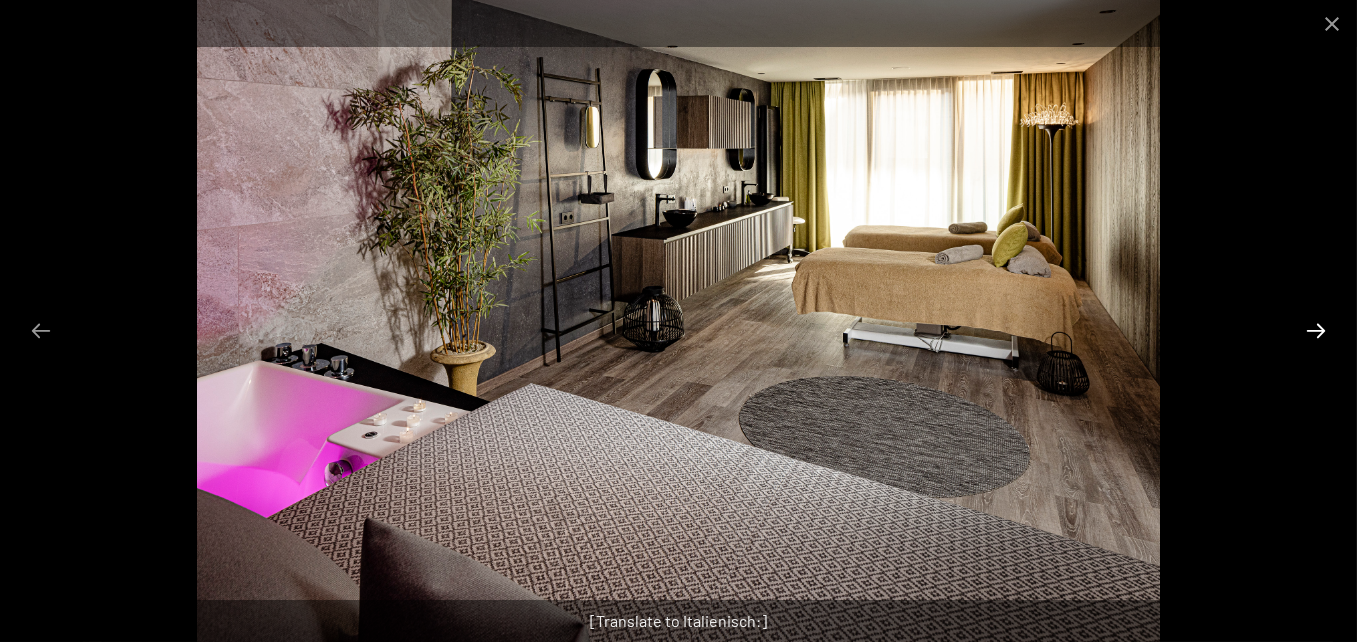click at bounding box center (1316, 330) 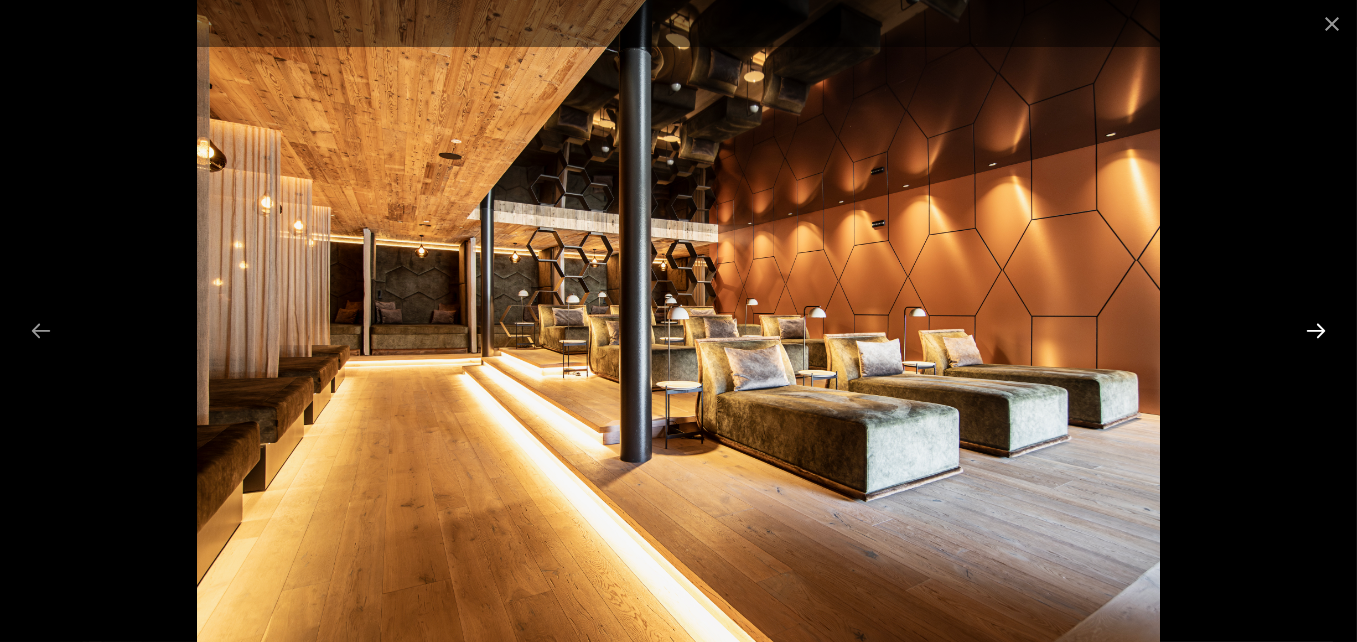 click at bounding box center (1316, 330) 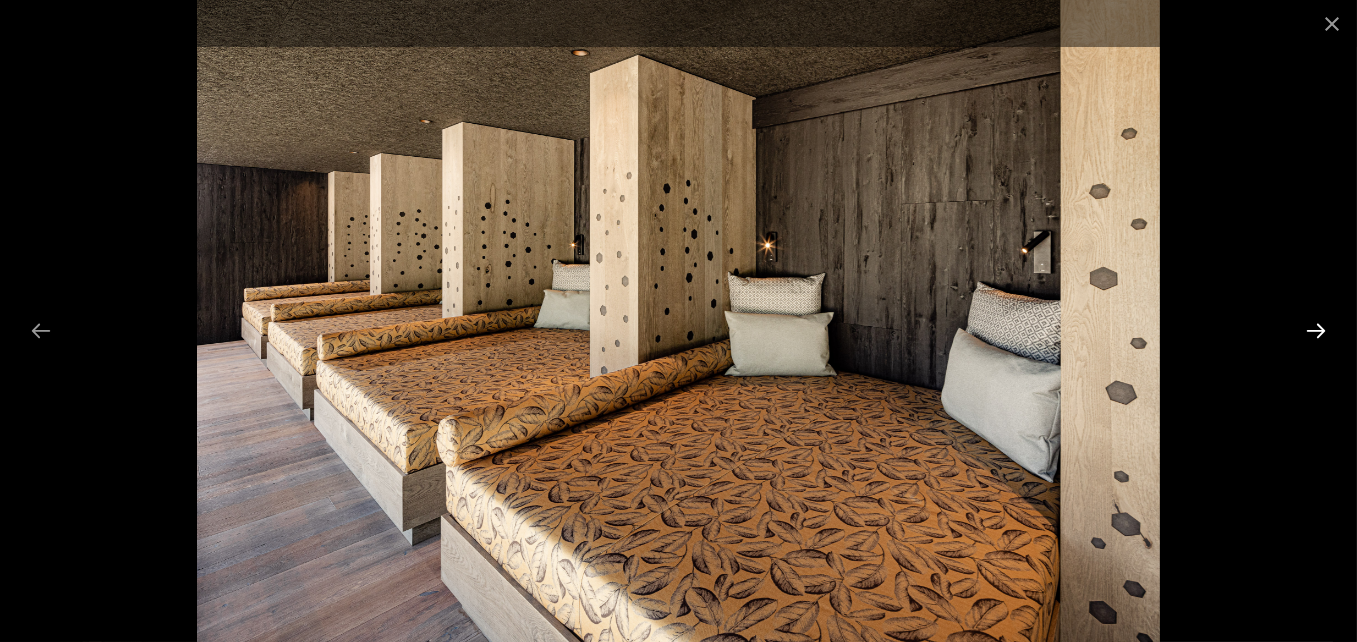 click at bounding box center (1316, 330) 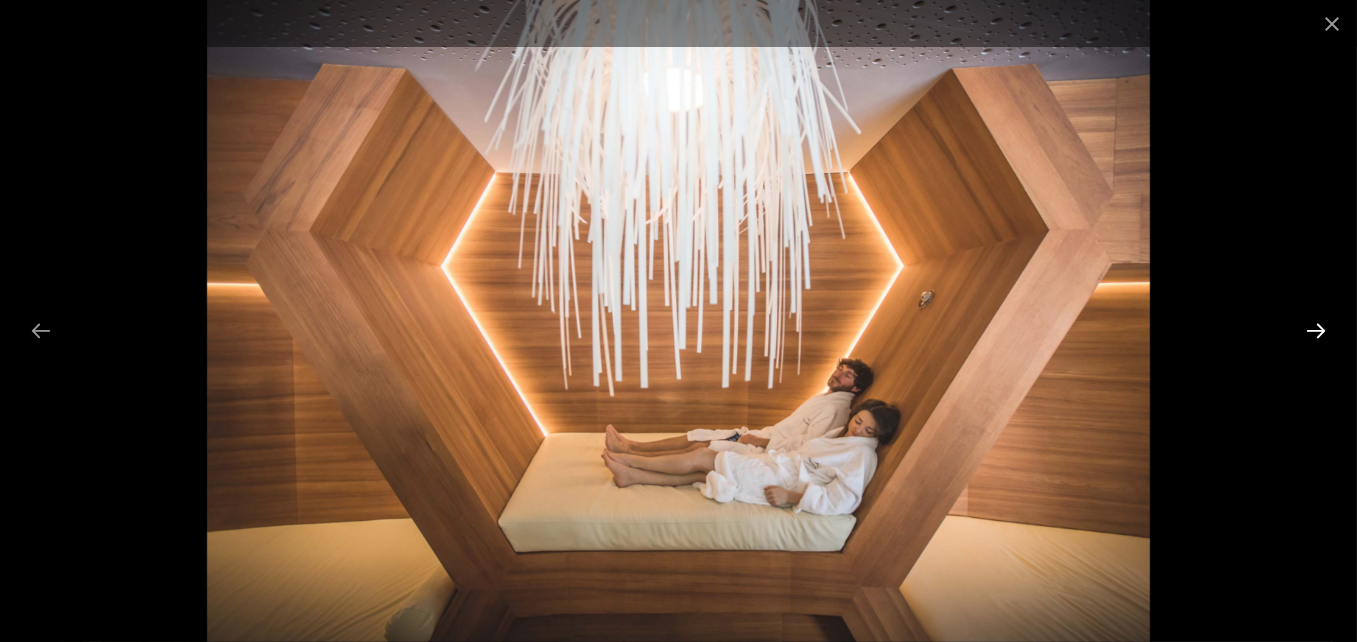 click at bounding box center (1316, 330) 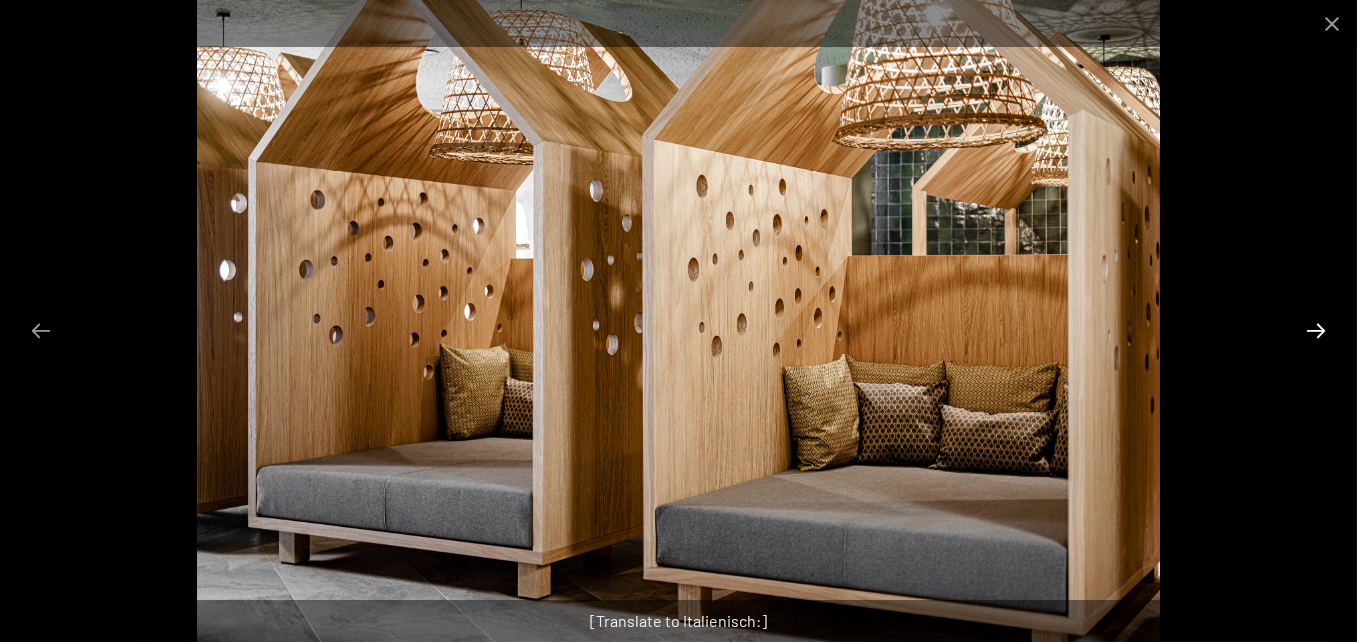 click at bounding box center [1316, 330] 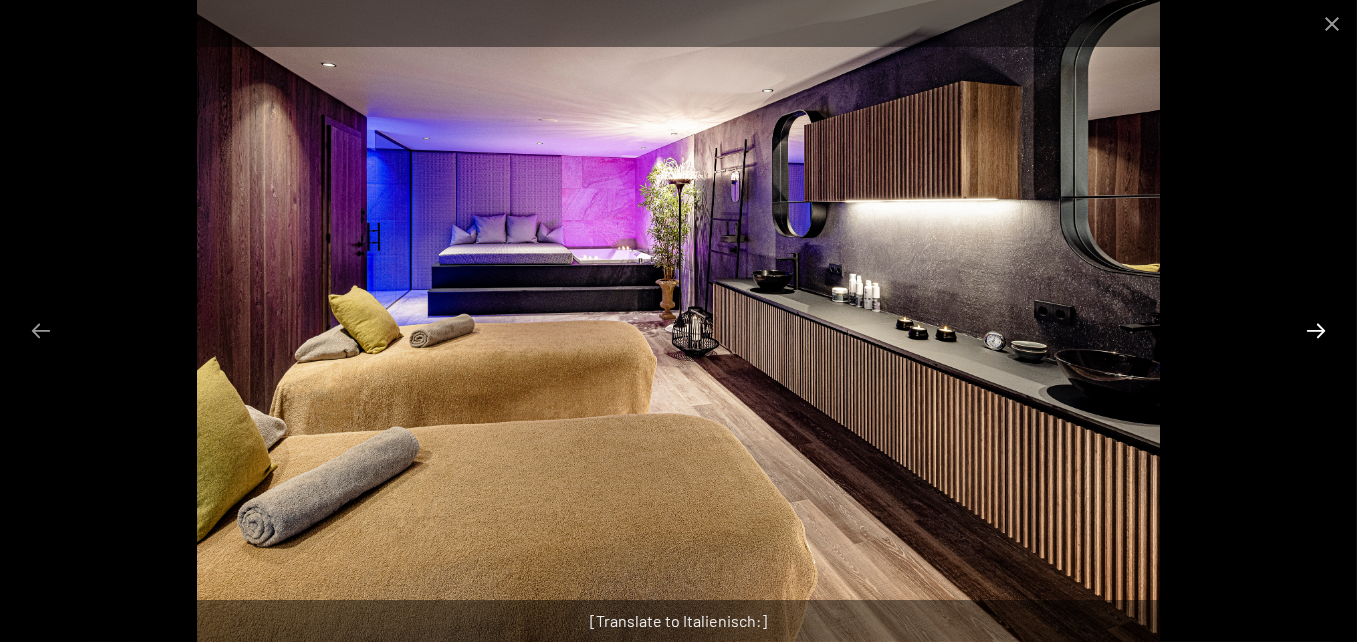 click at bounding box center (1316, 330) 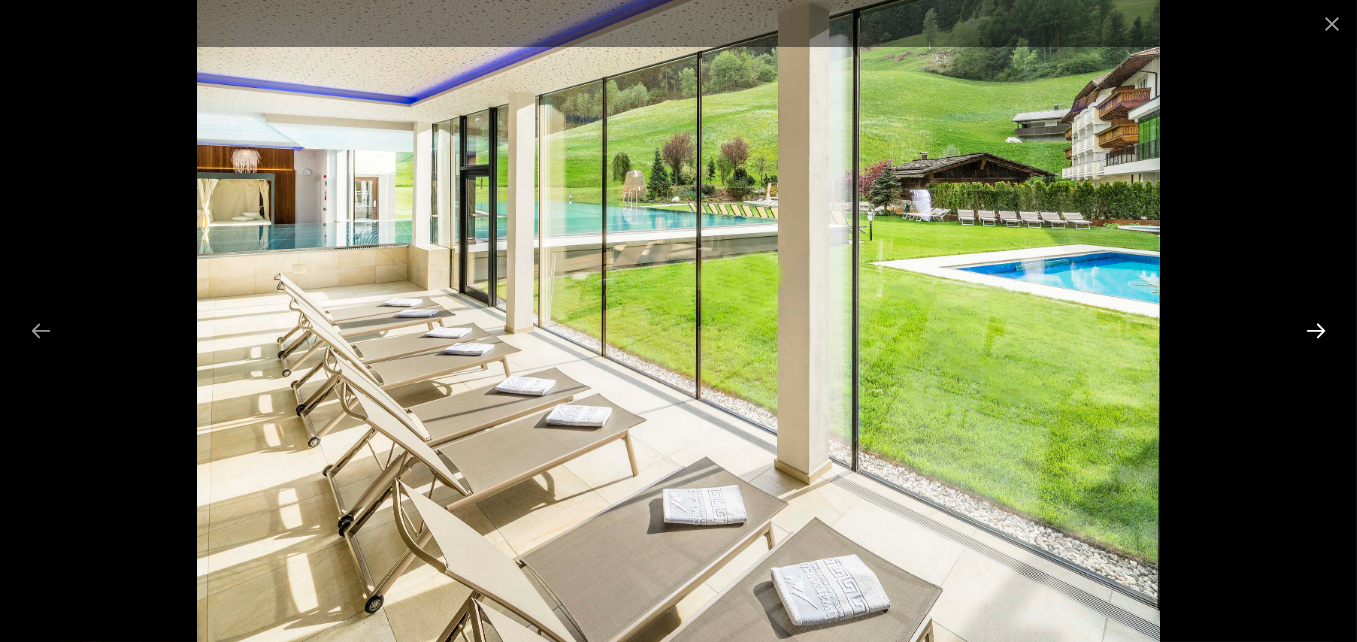 click at bounding box center [1316, 330] 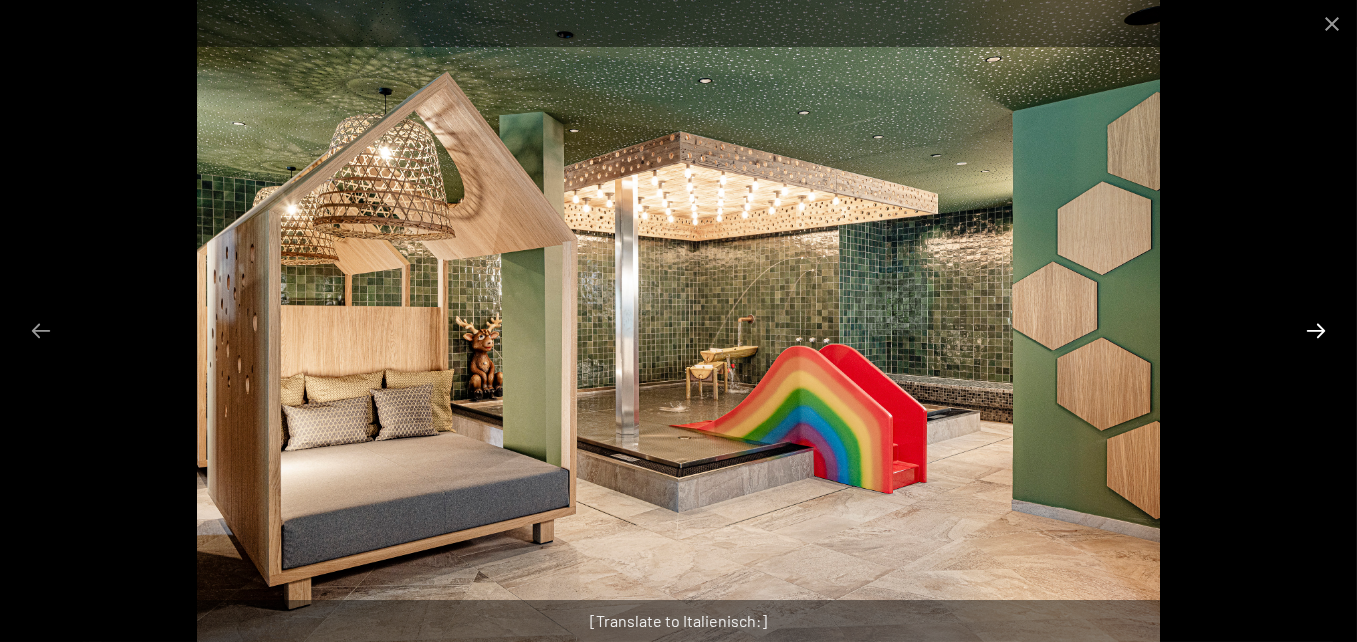 click at bounding box center [1316, 330] 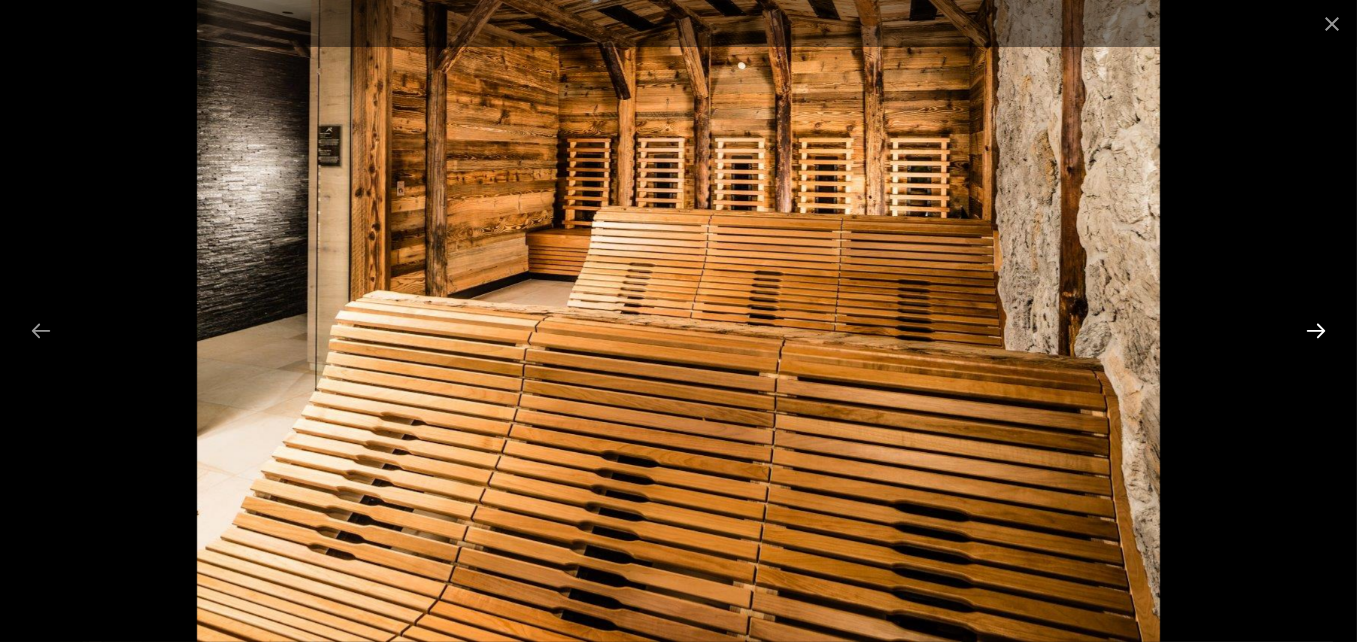 click at bounding box center [1316, 330] 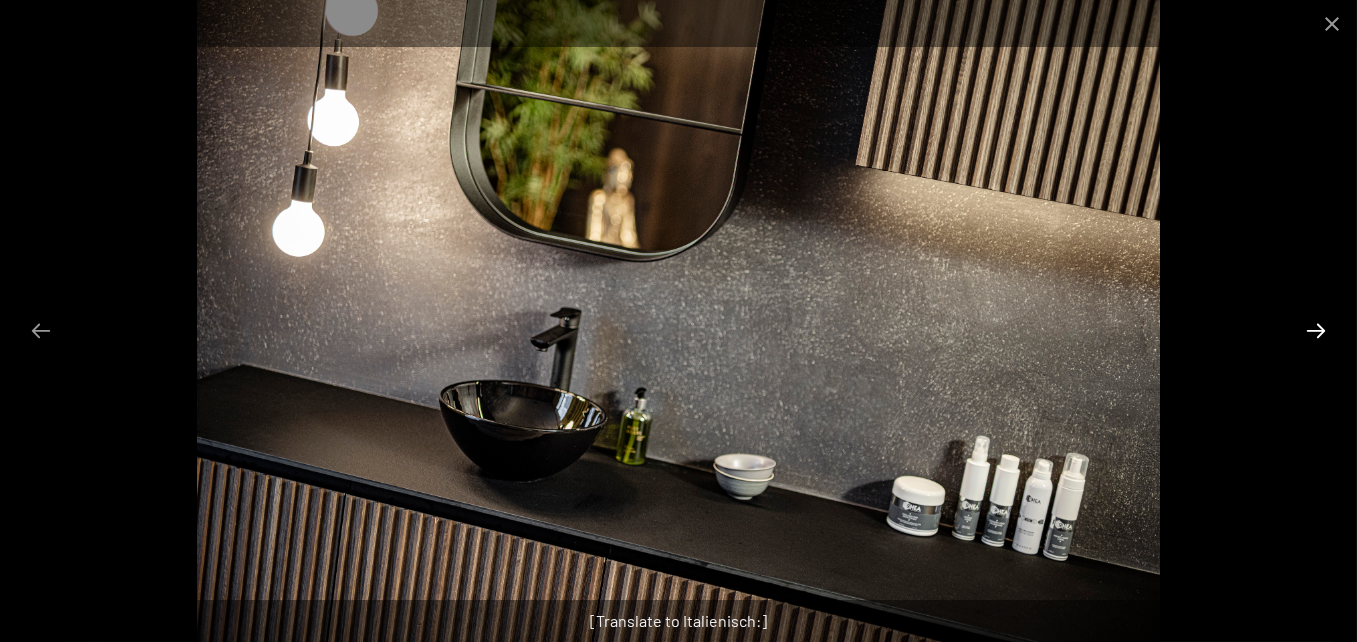 click at bounding box center [1316, 330] 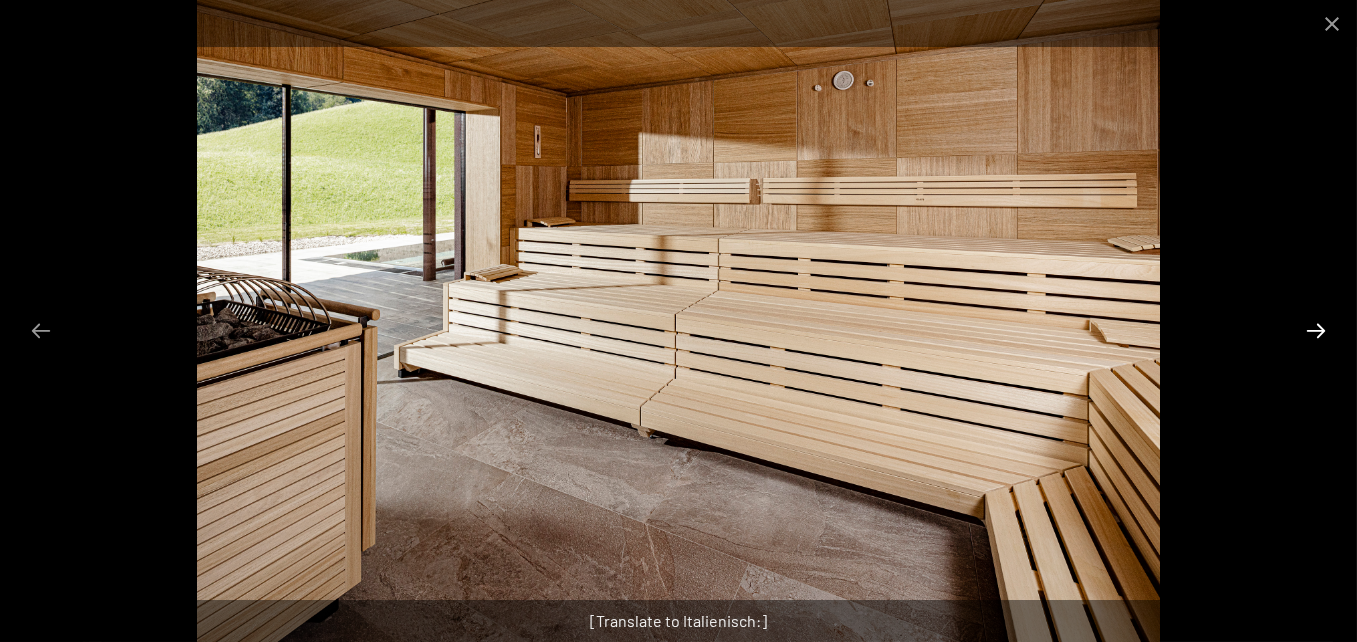 click at bounding box center [1316, 330] 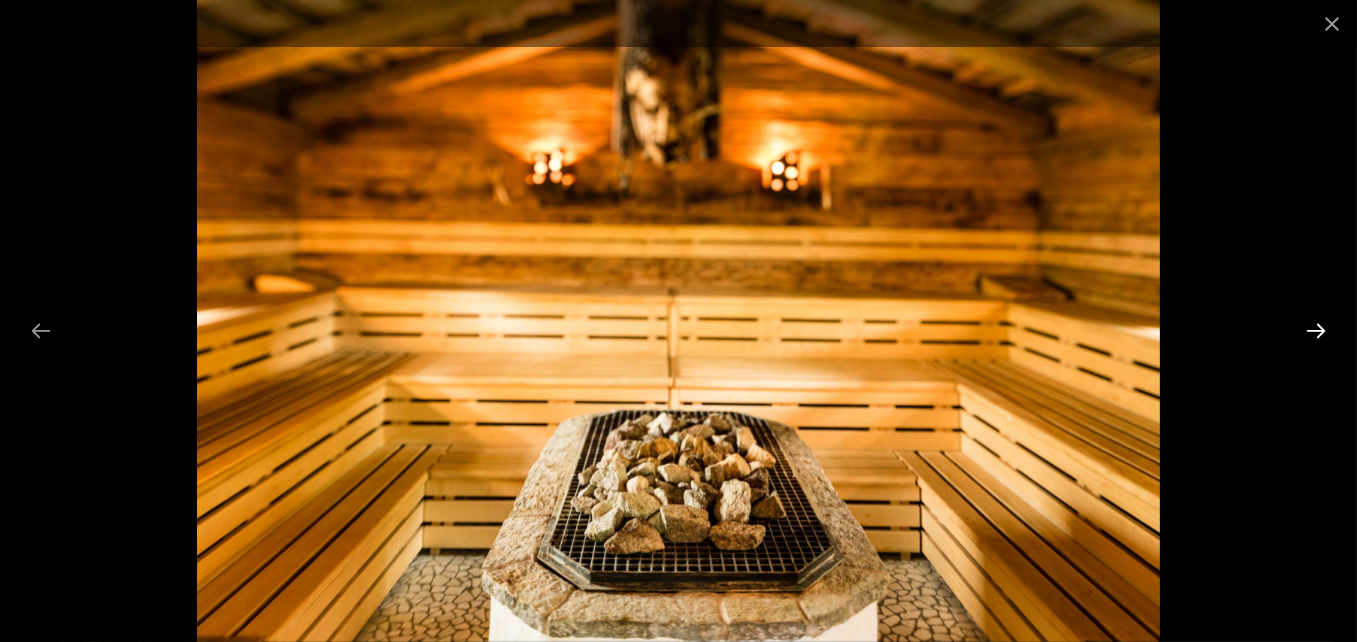 click at bounding box center [1316, 330] 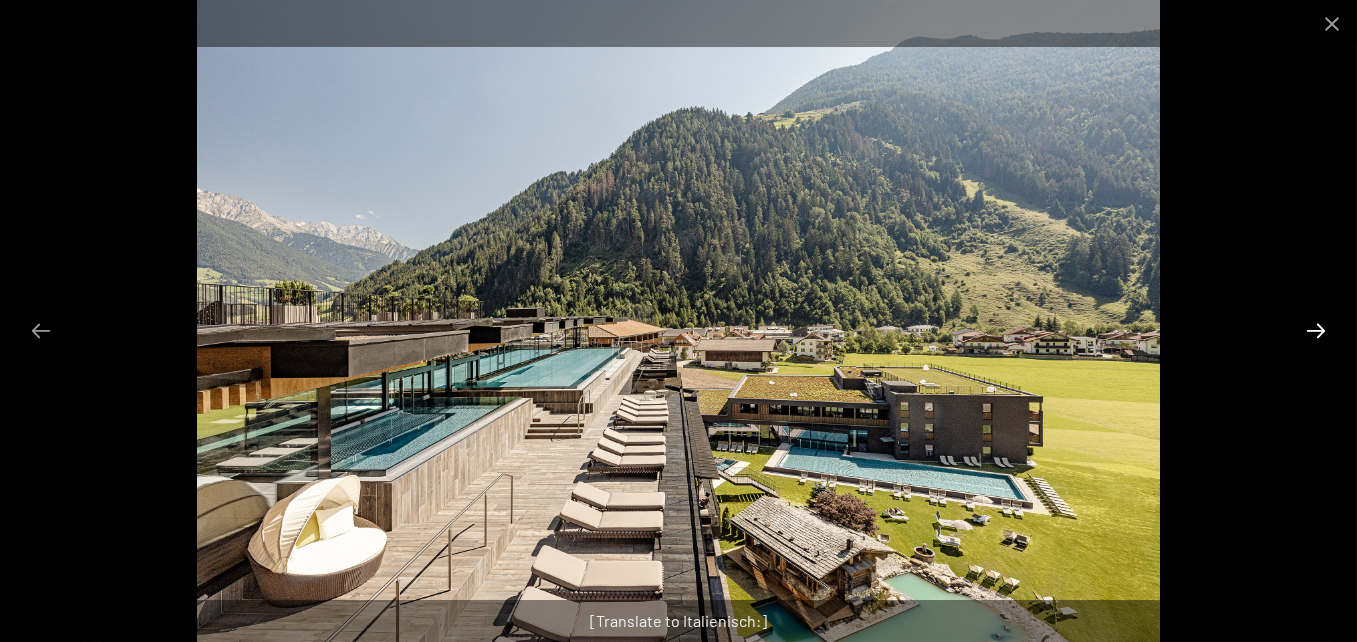 click at bounding box center (1316, 330) 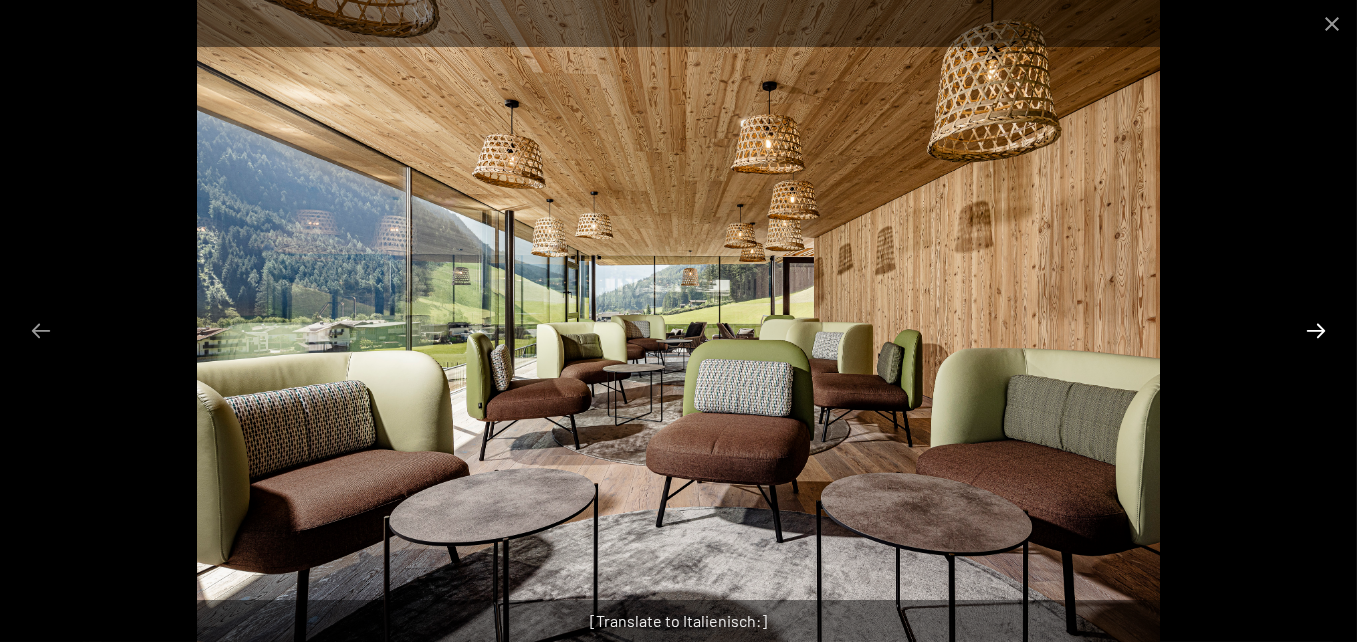 click at bounding box center (1316, 330) 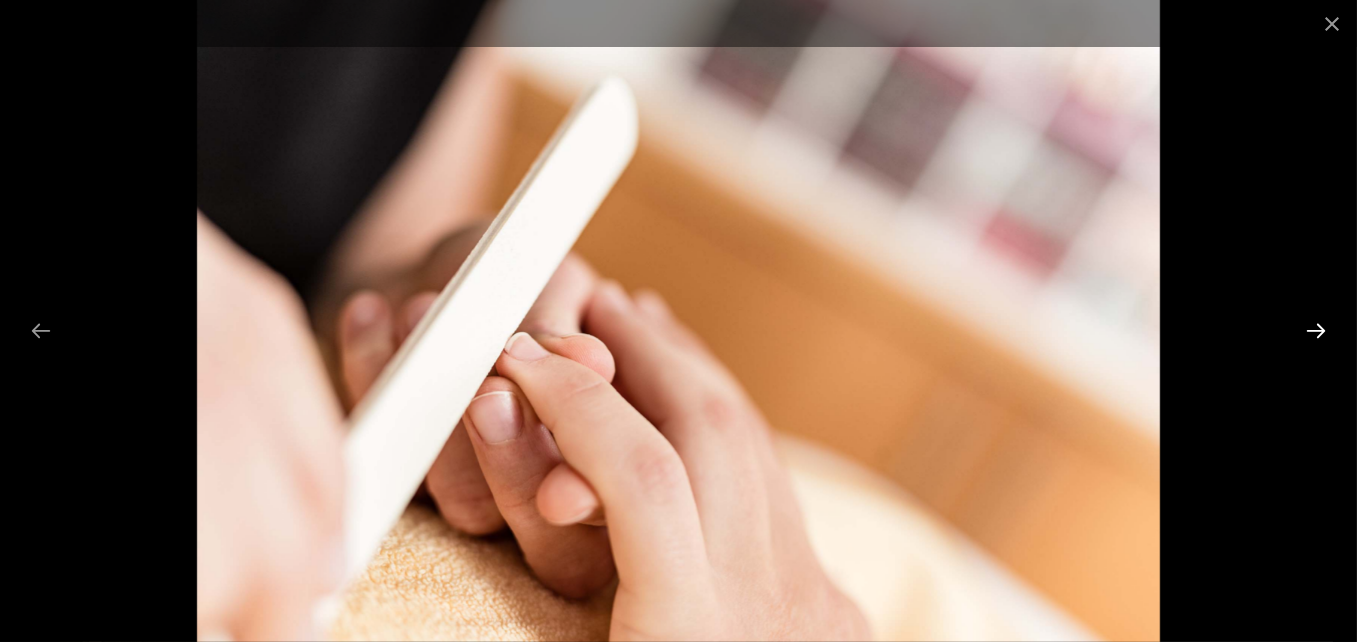 click at bounding box center [1316, 330] 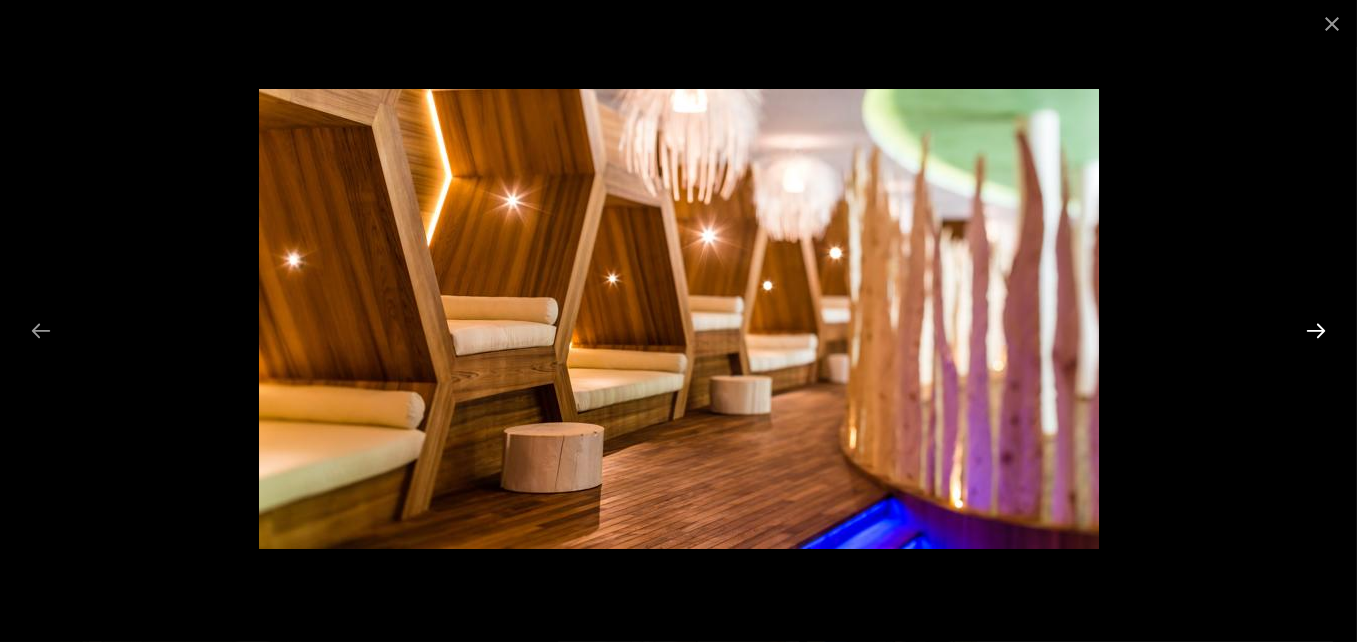click at bounding box center (1316, 330) 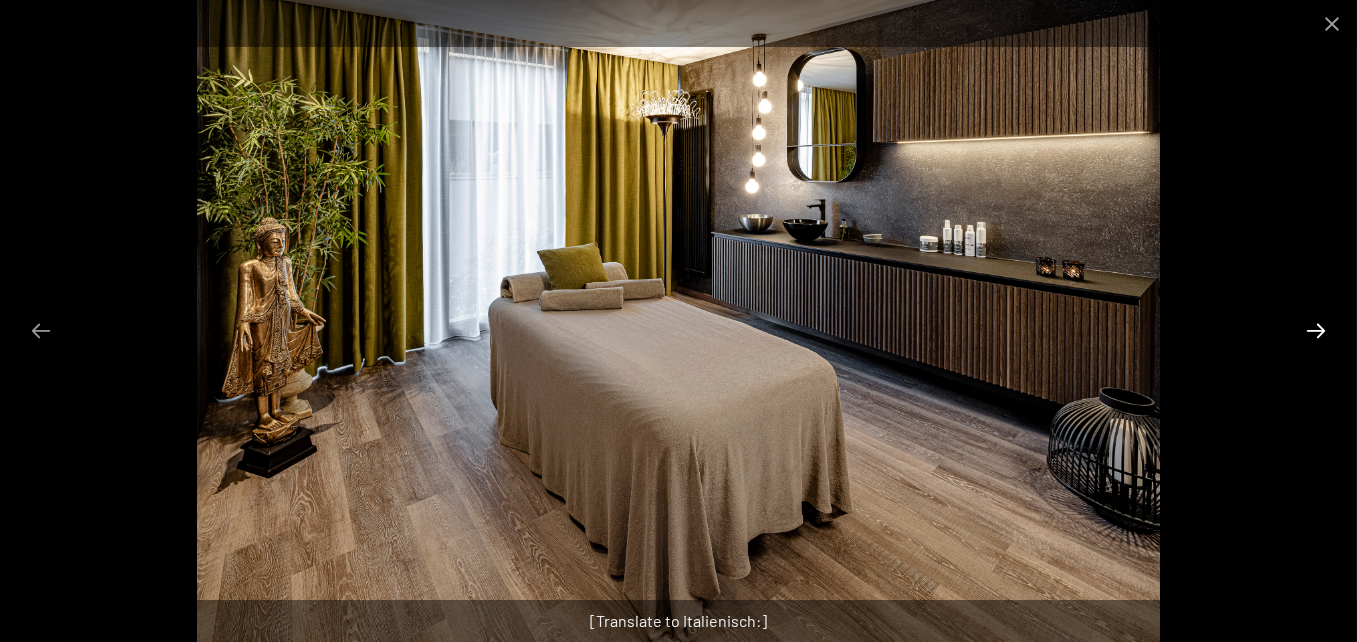 click at bounding box center (1316, 330) 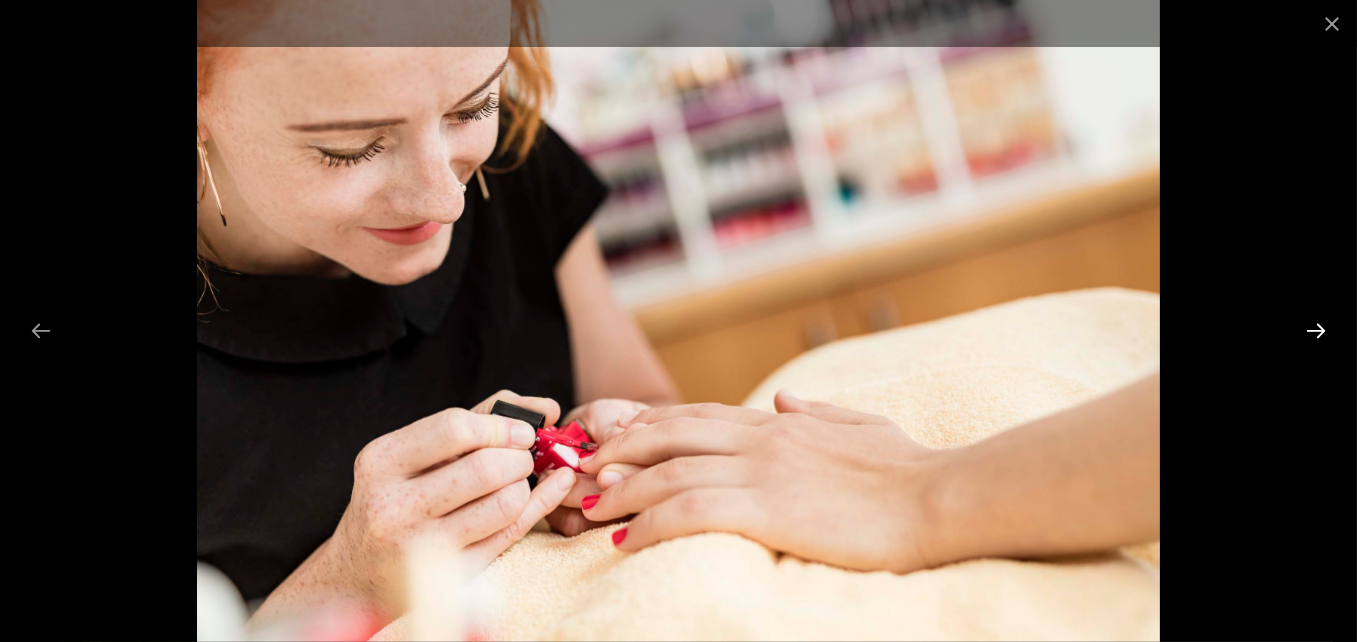 click at bounding box center (1316, 330) 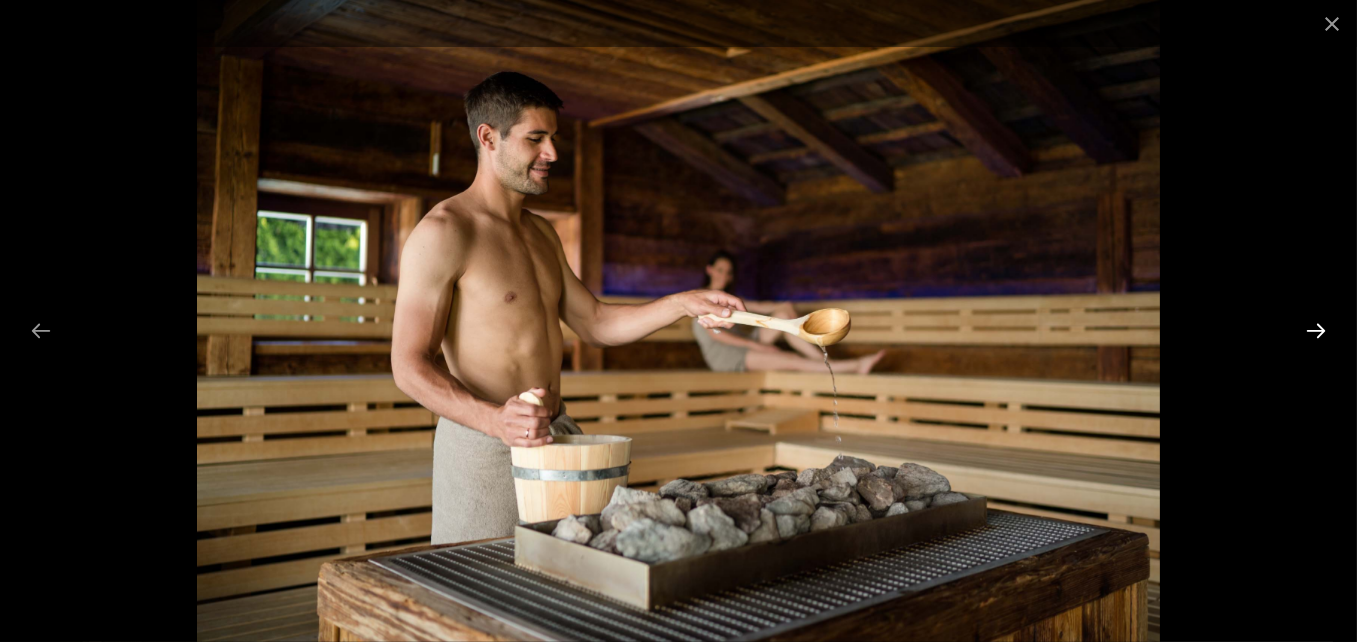click at bounding box center [1316, 330] 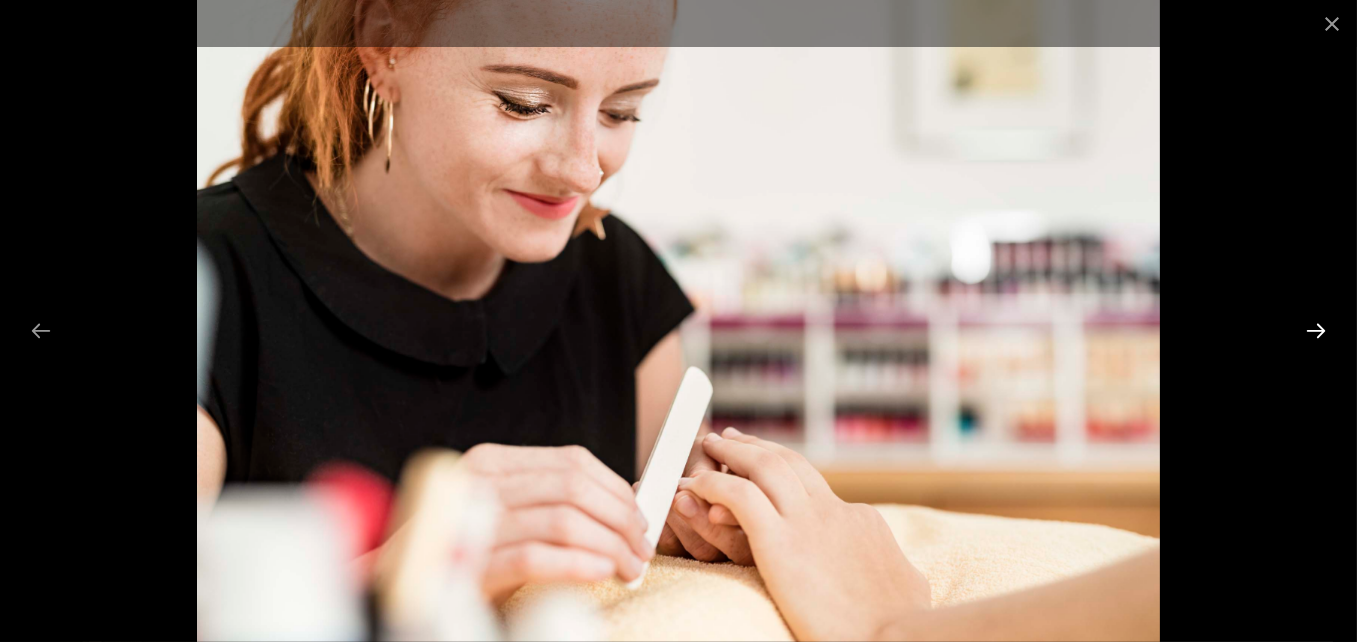 click at bounding box center [1316, 330] 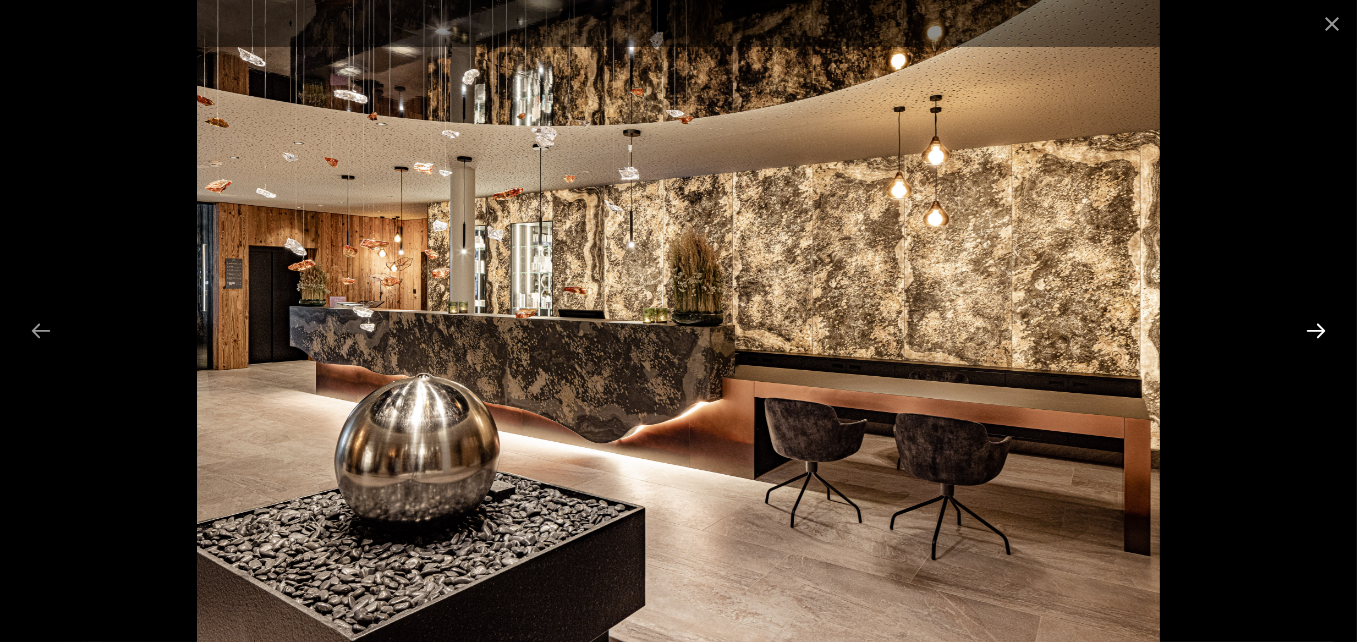 click at bounding box center (1316, 330) 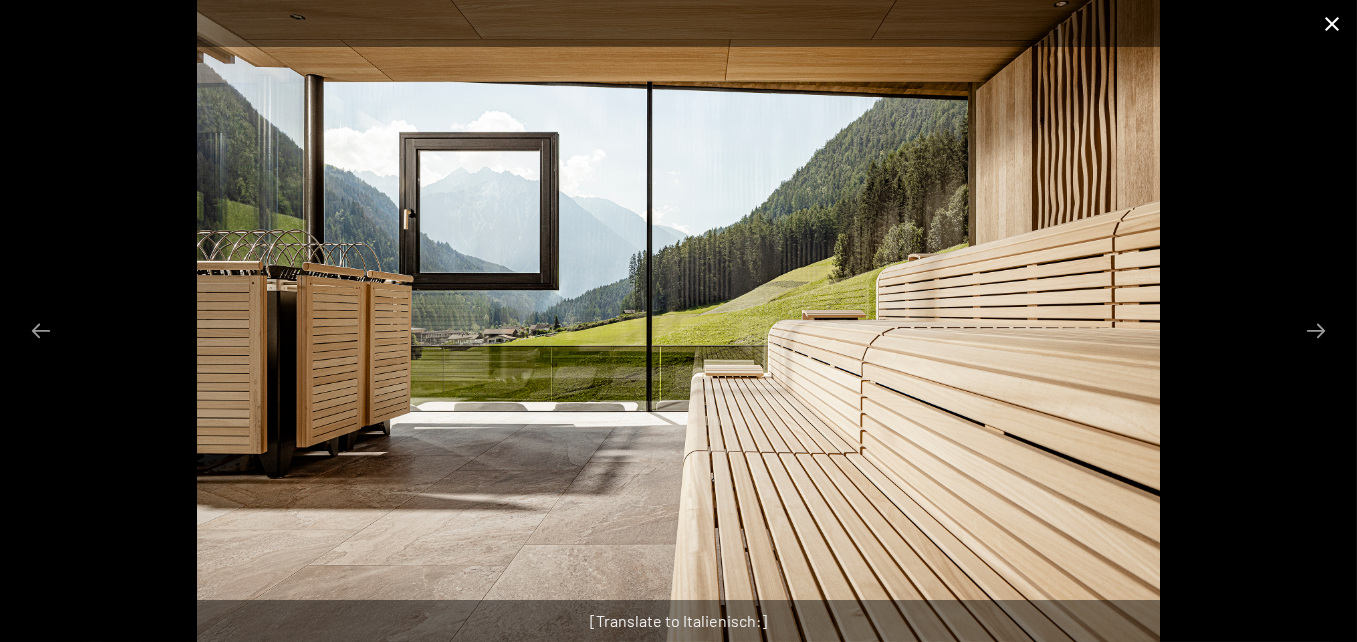 click at bounding box center [1332, 23] 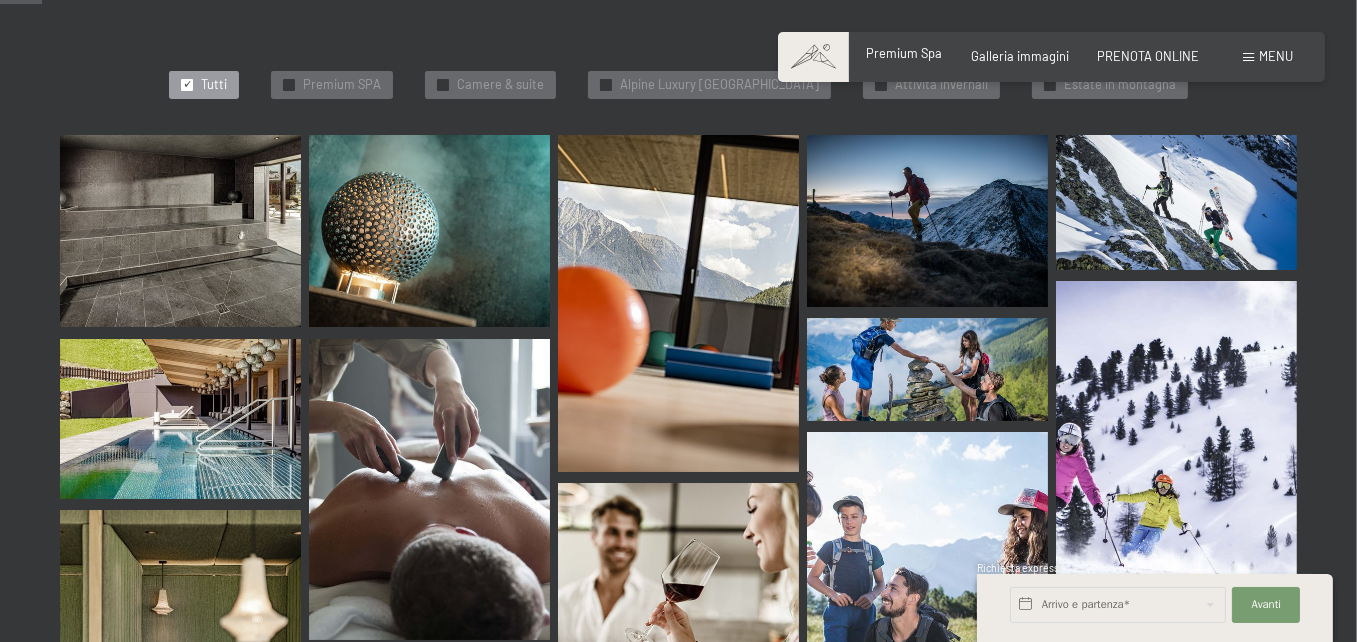 click on "Premium Spa" at bounding box center (905, 53) 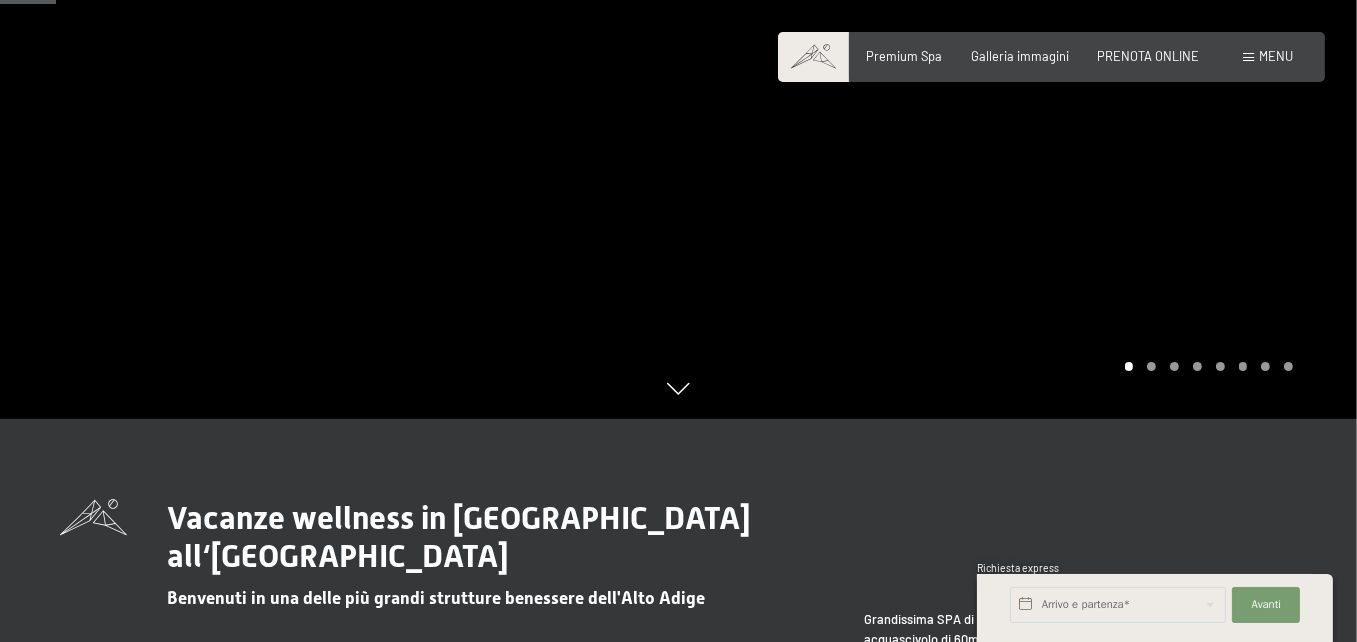 scroll, scrollTop: 500, scrollLeft: 0, axis: vertical 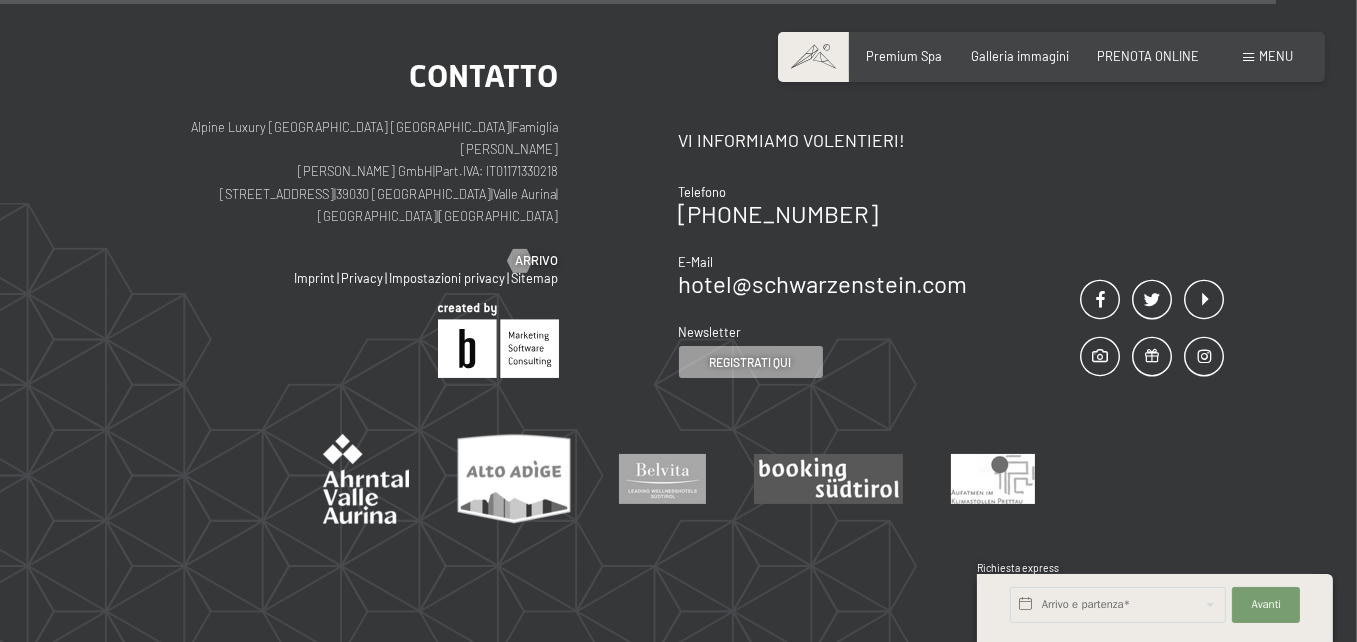 click on "mostra altro" at bounding box center (1088, -84) 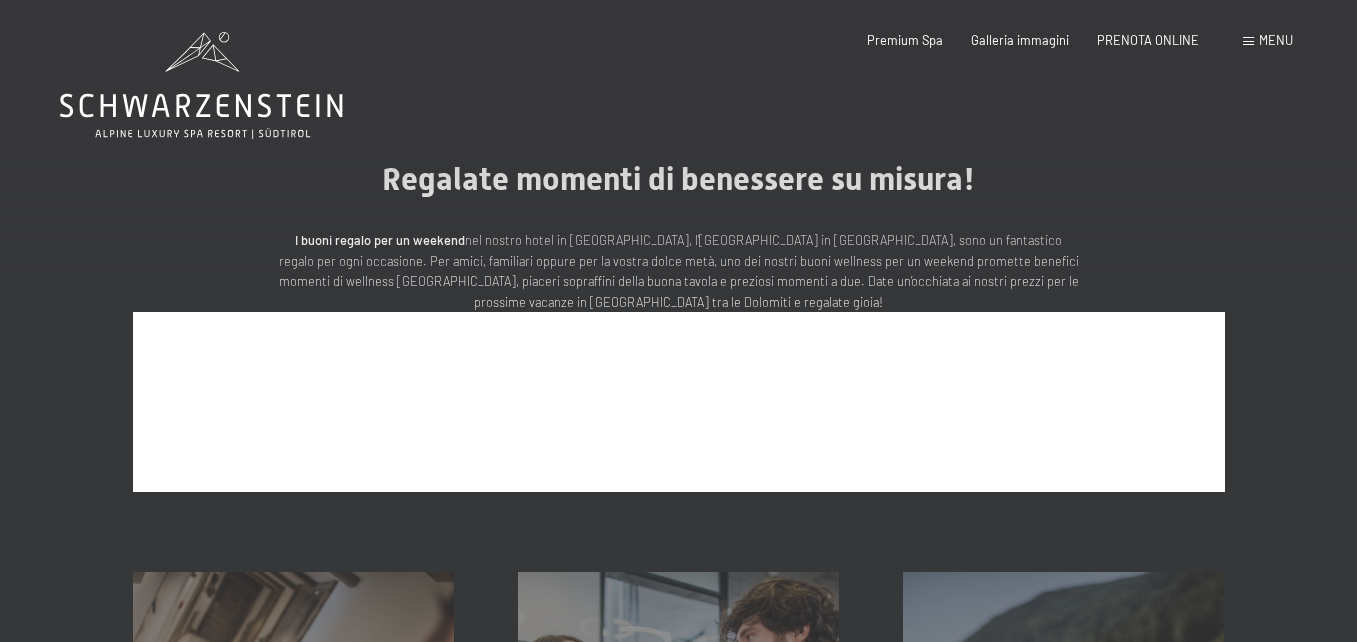 scroll, scrollTop: 0, scrollLeft: 0, axis: both 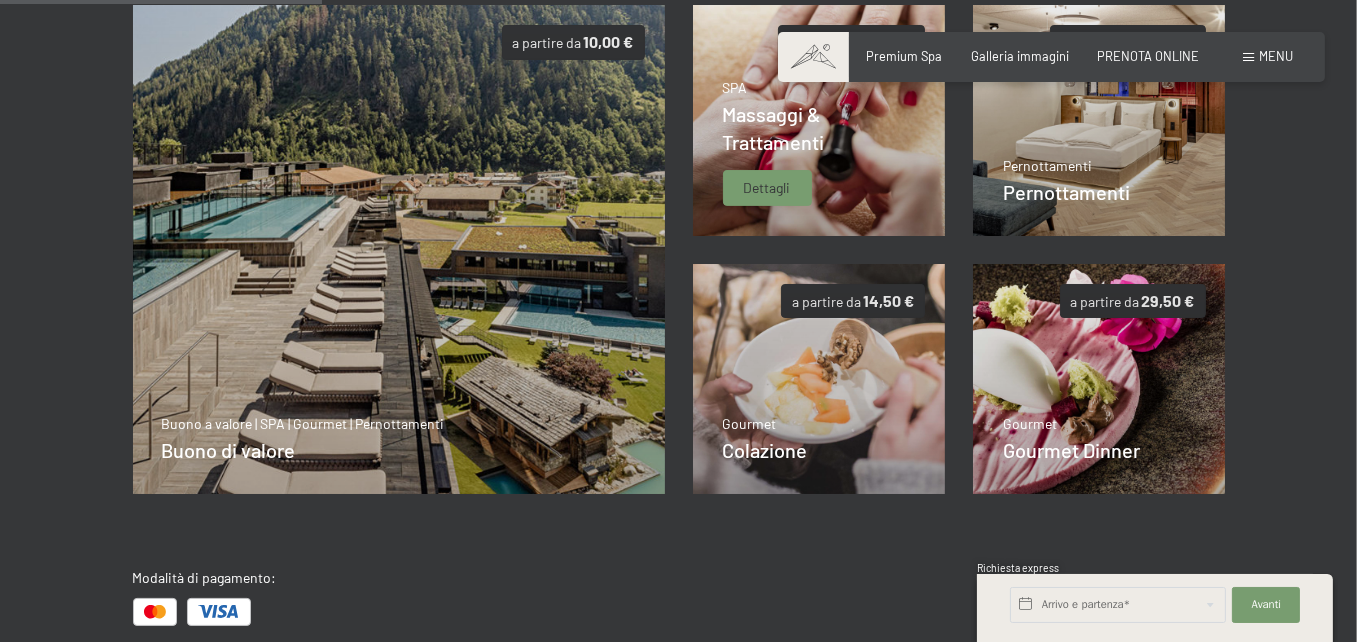 click on "Massaggi & Trattamenti" at bounding box center [774, 128] 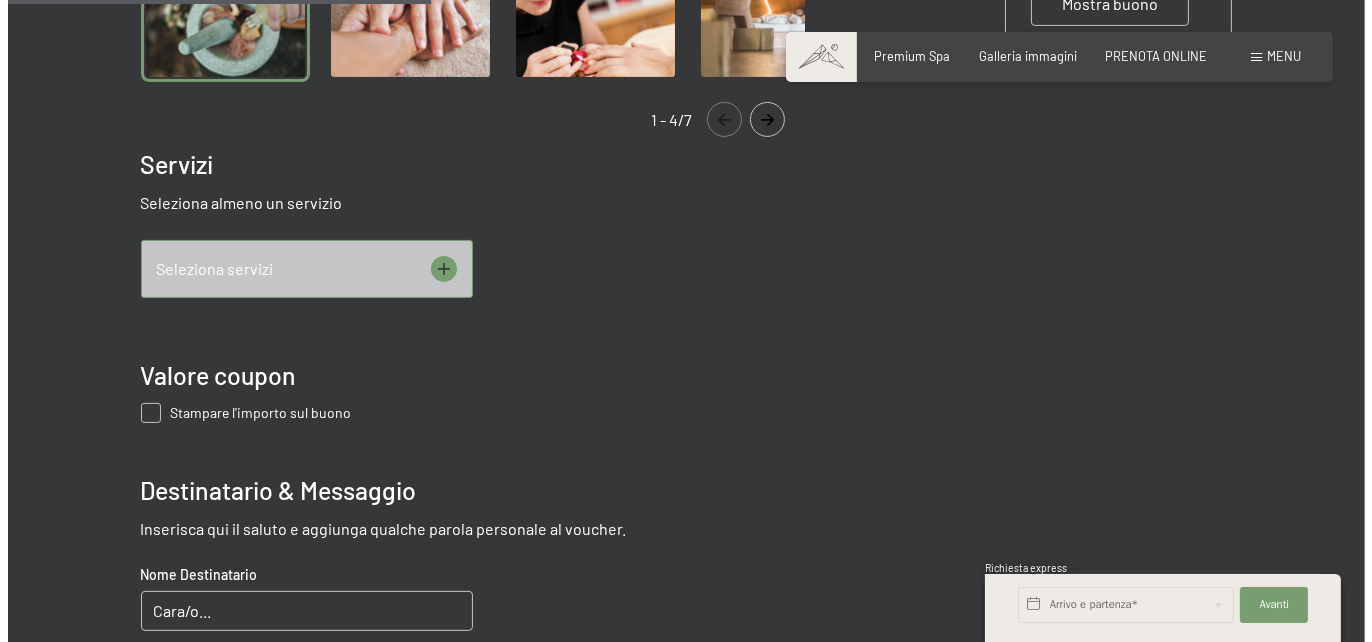 scroll, scrollTop: 743, scrollLeft: 0, axis: vertical 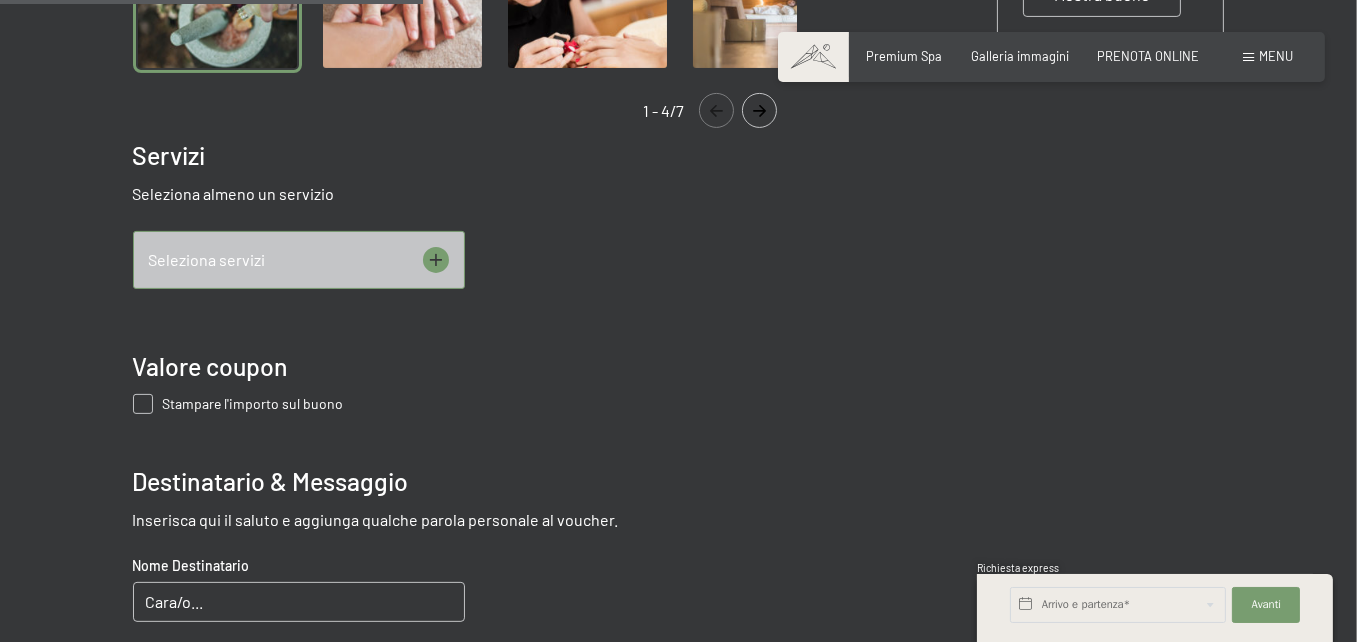 click 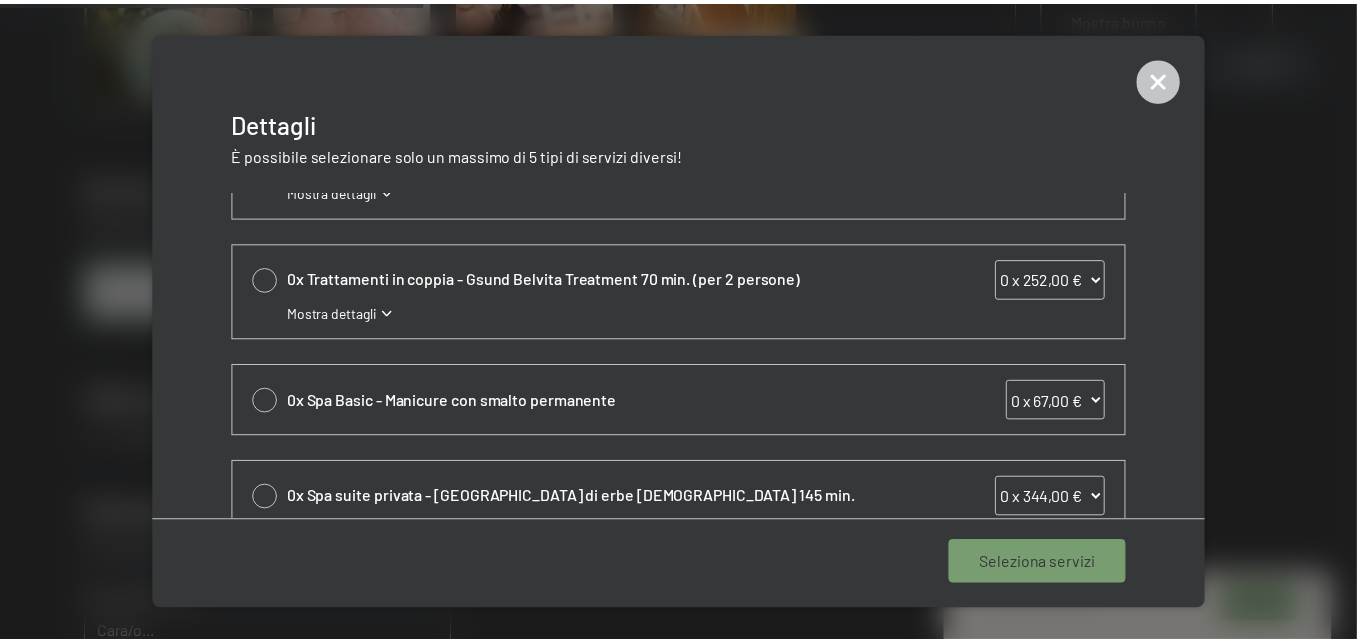 scroll, scrollTop: 855, scrollLeft: 0, axis: vertical 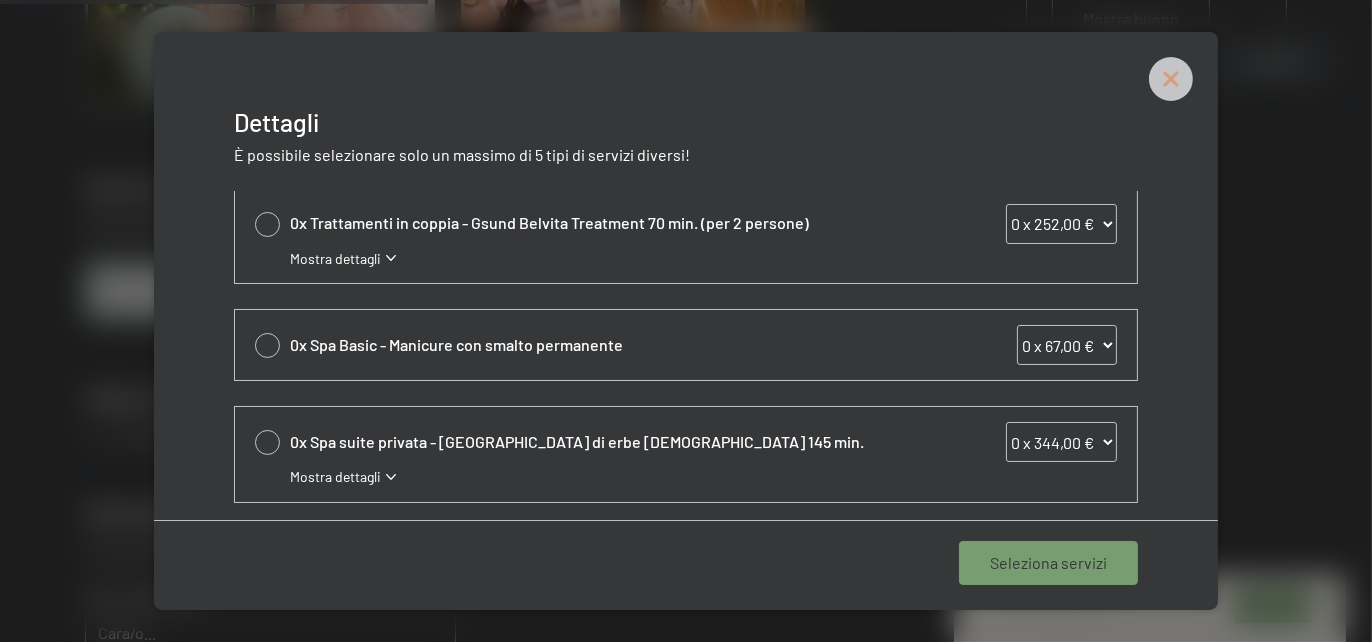 click 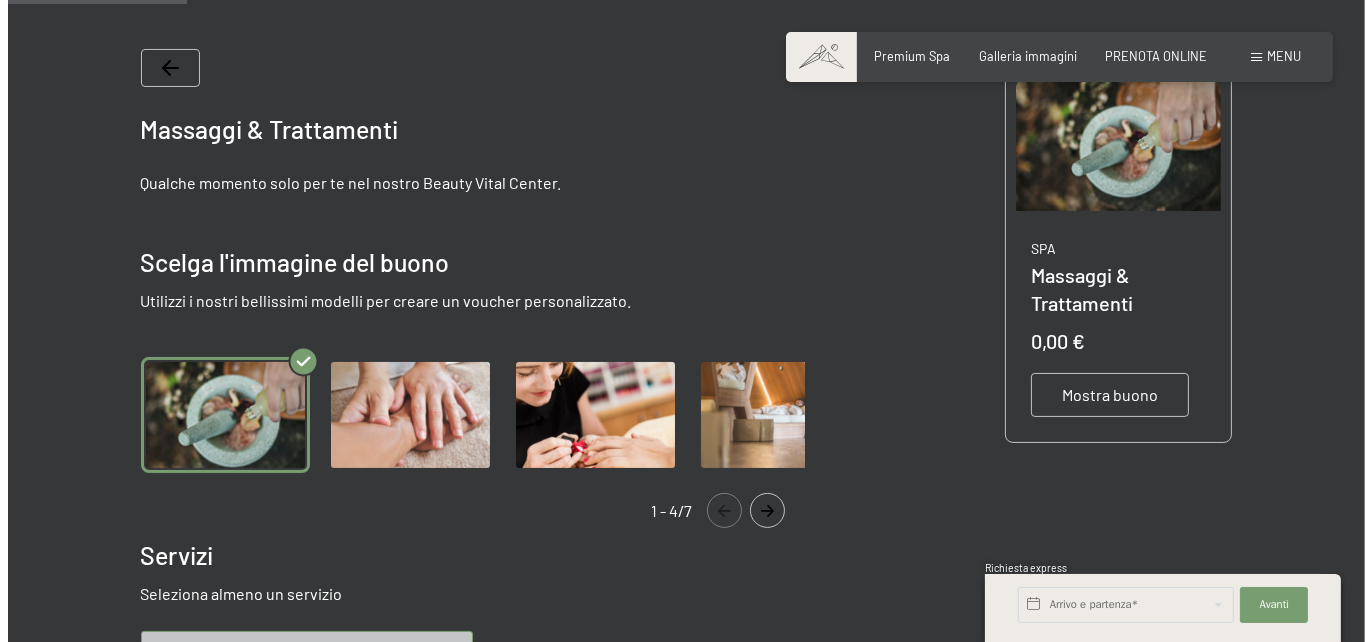 scroll, scrollTop: 0, scrollLeft: 0, axis: both 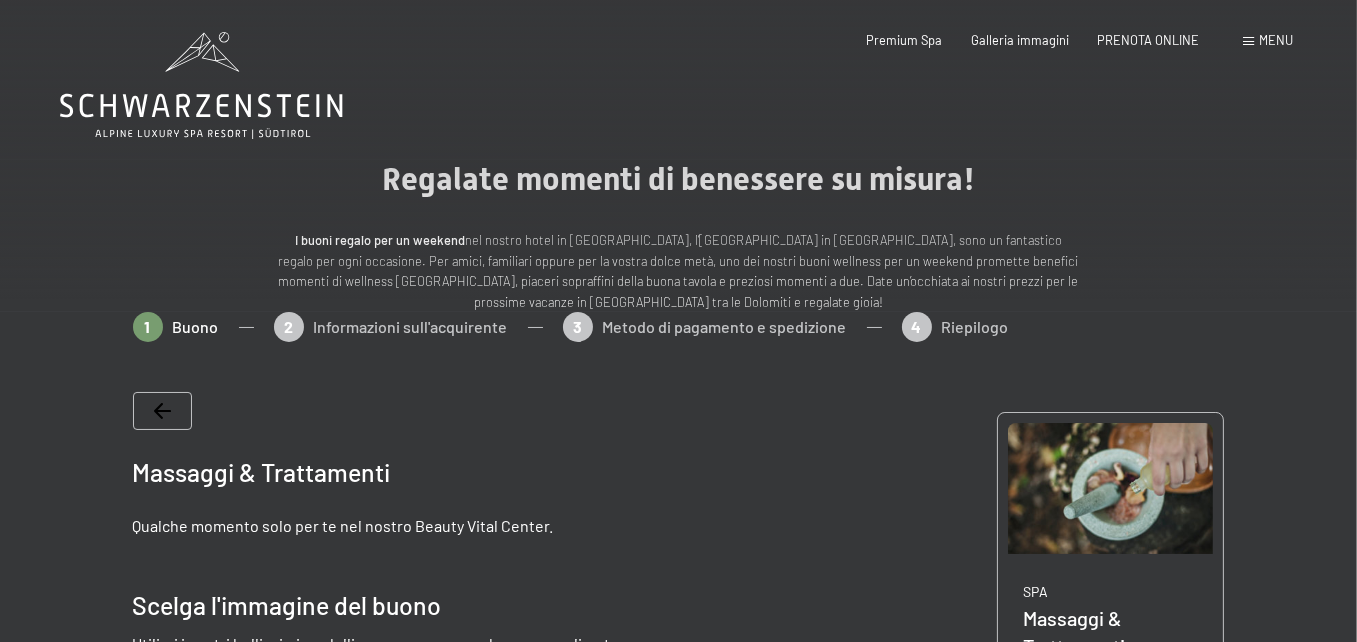 click at bounding box center (1248, 41) 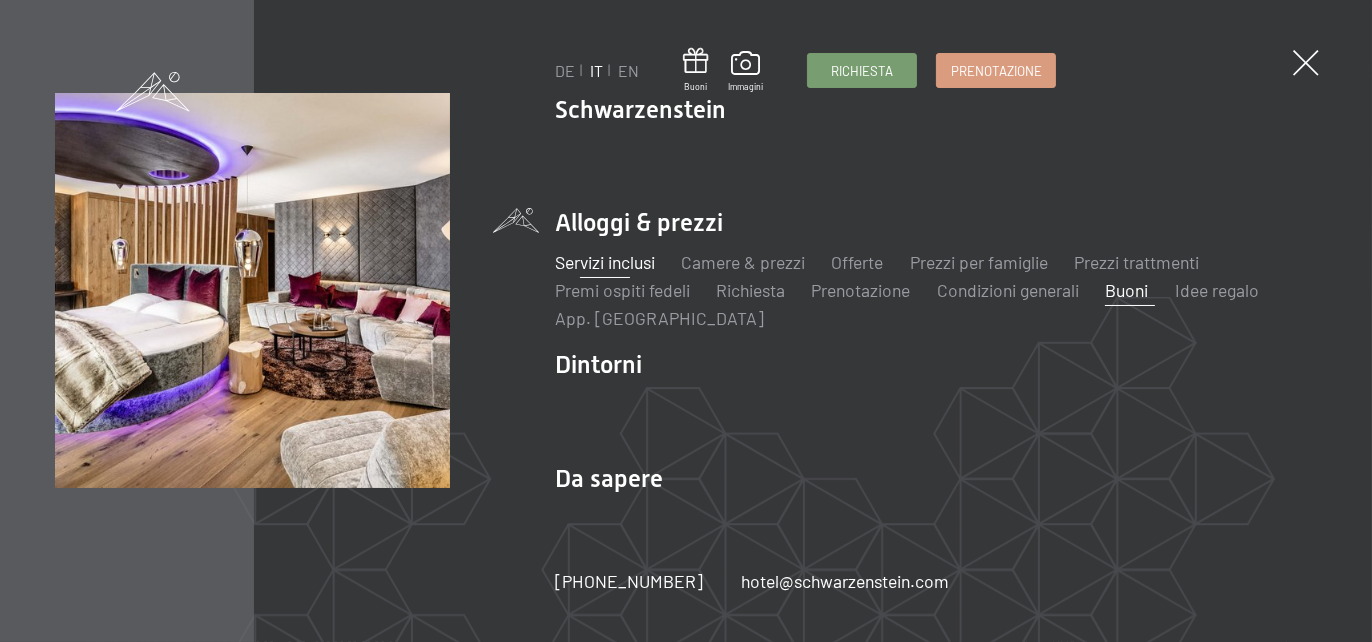 click on "Servizi inclusi" at bounding box center [605, 262] 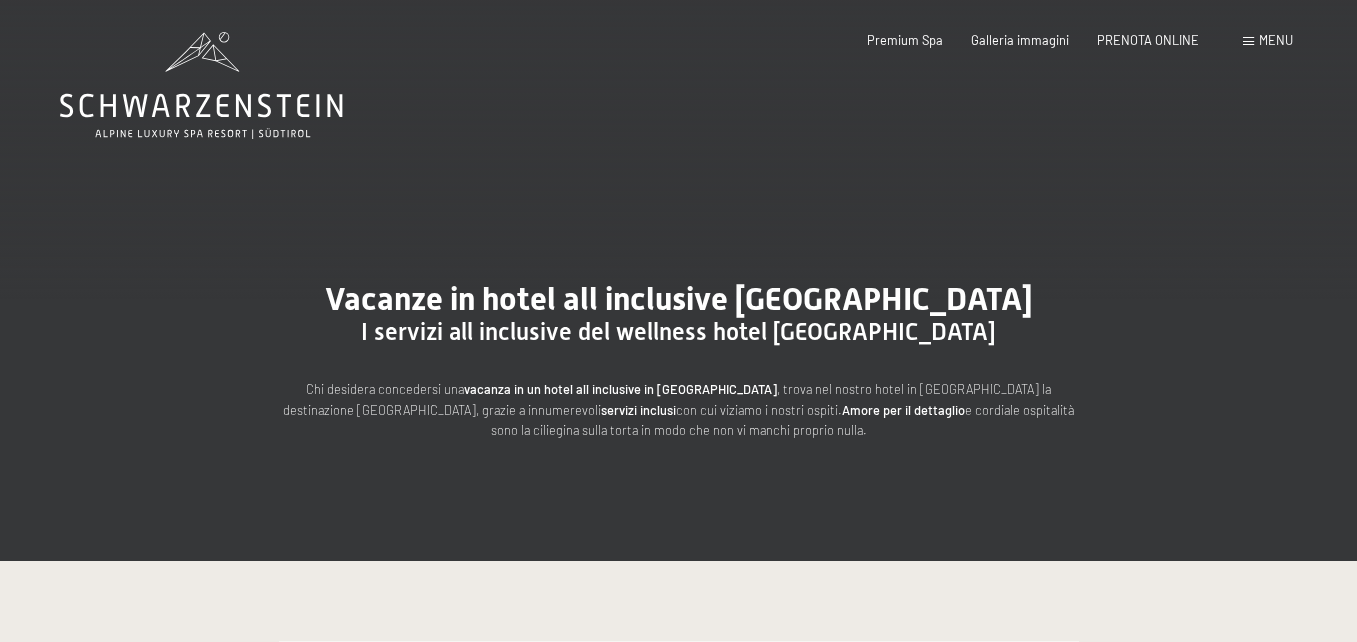scroll, scrollTop: 0, scrollLeft: 0, axis: both 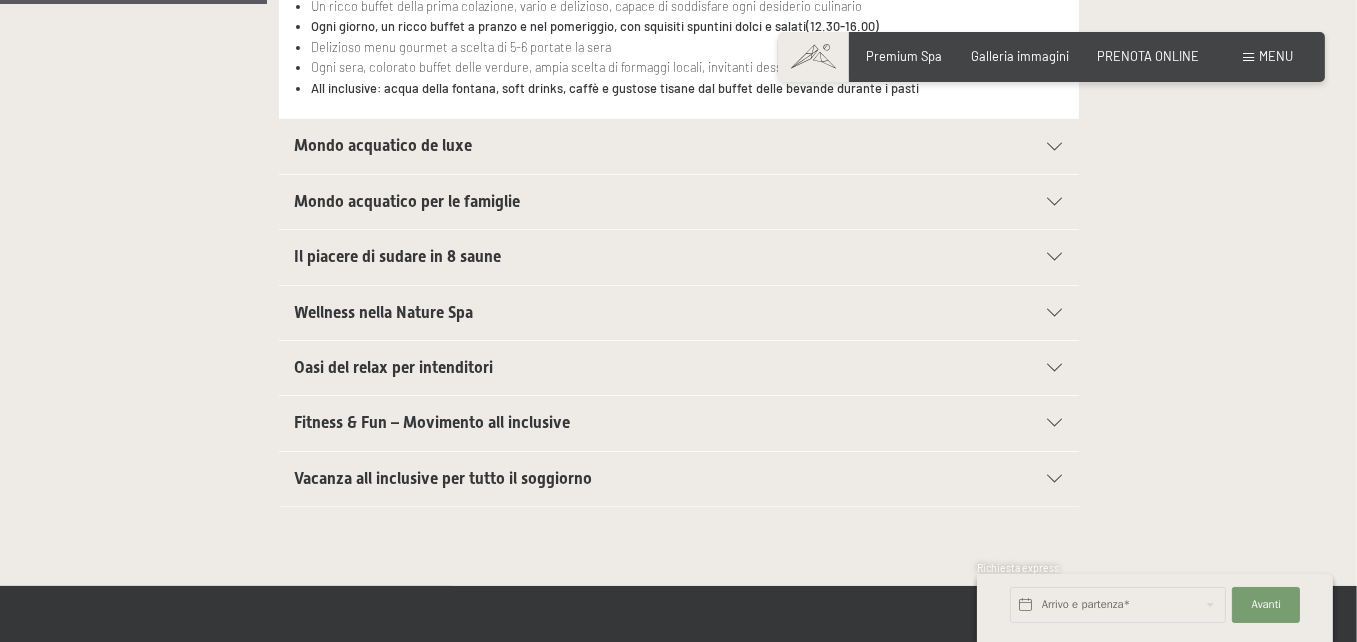 click on "Mondo acquatico de luxe" at bounding box center [640, 146] 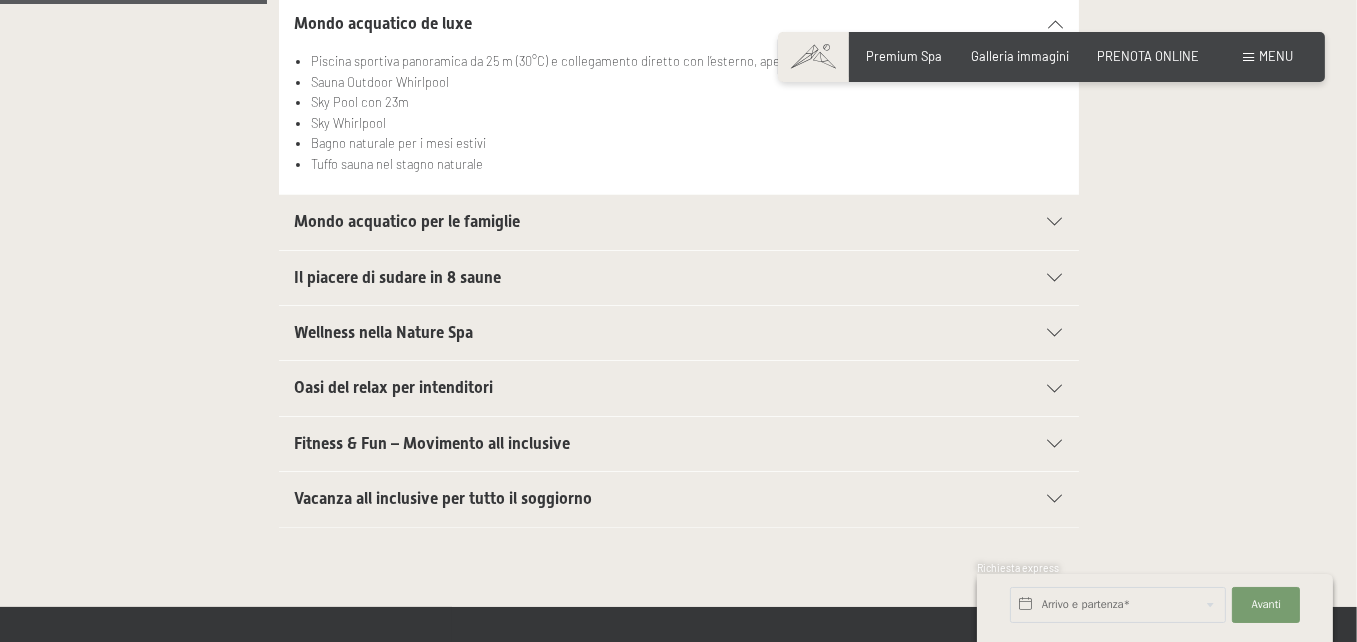 click on "Mondo acquatico per le famiglie" at bounding box center [640, 222] 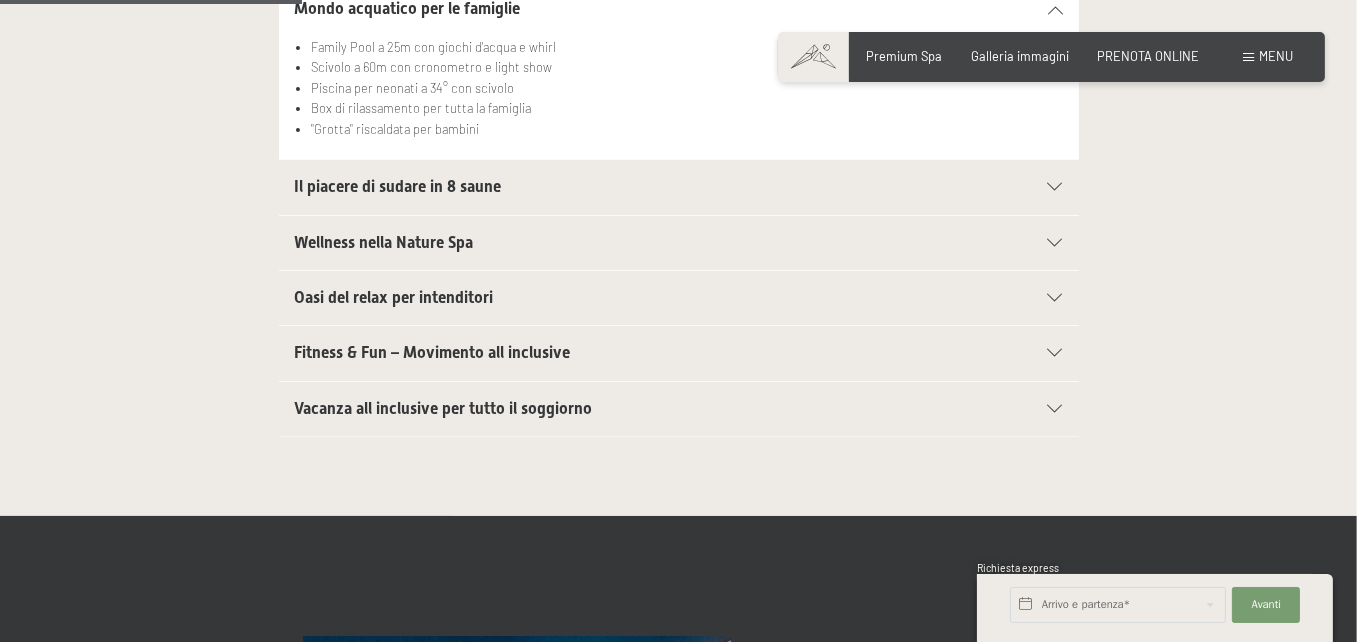 scroll, scrollTop: 800, scrollLeft: 0, axis: vertical 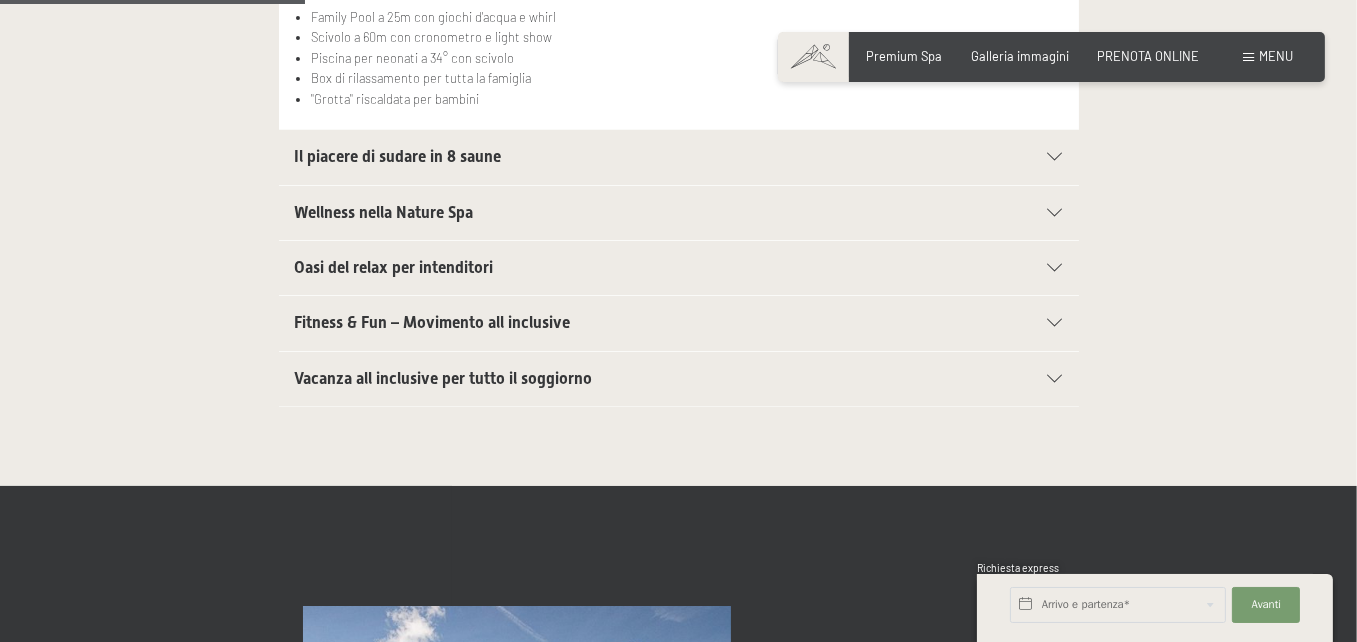click on "Wellness nella Nature Spa" at bounding box center (640, 213) 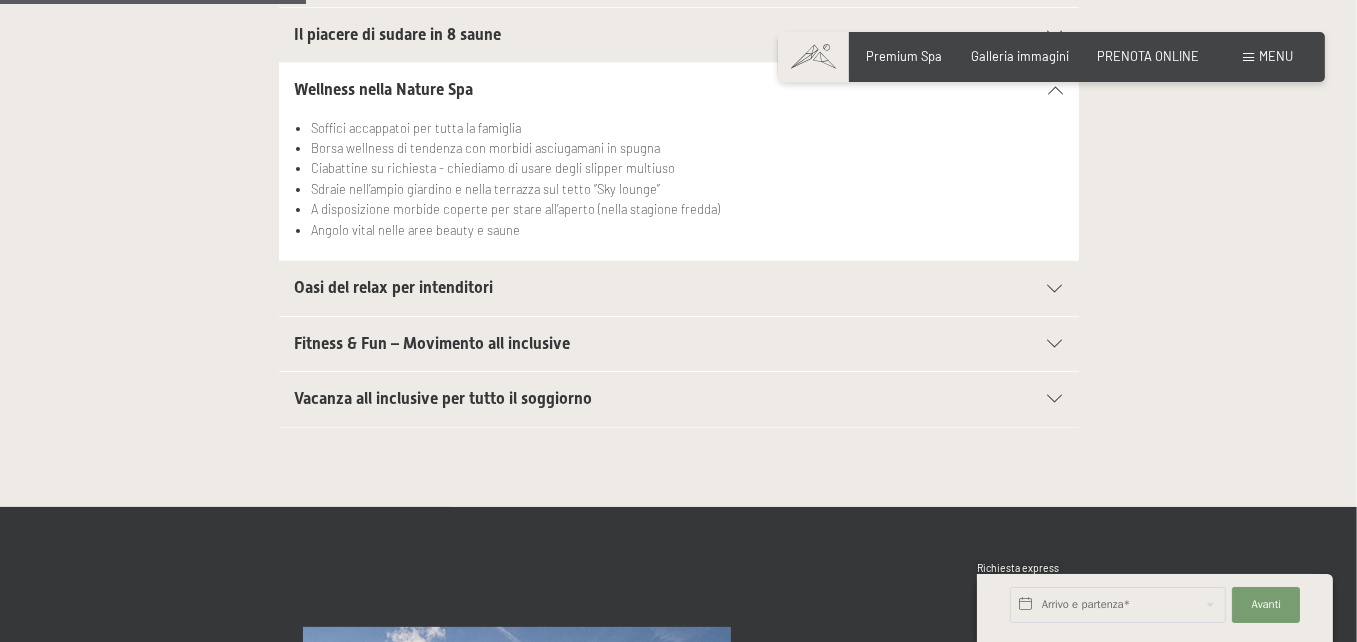 scroll, scrollTop: 900, scrollLeft: 0, axis: vertical 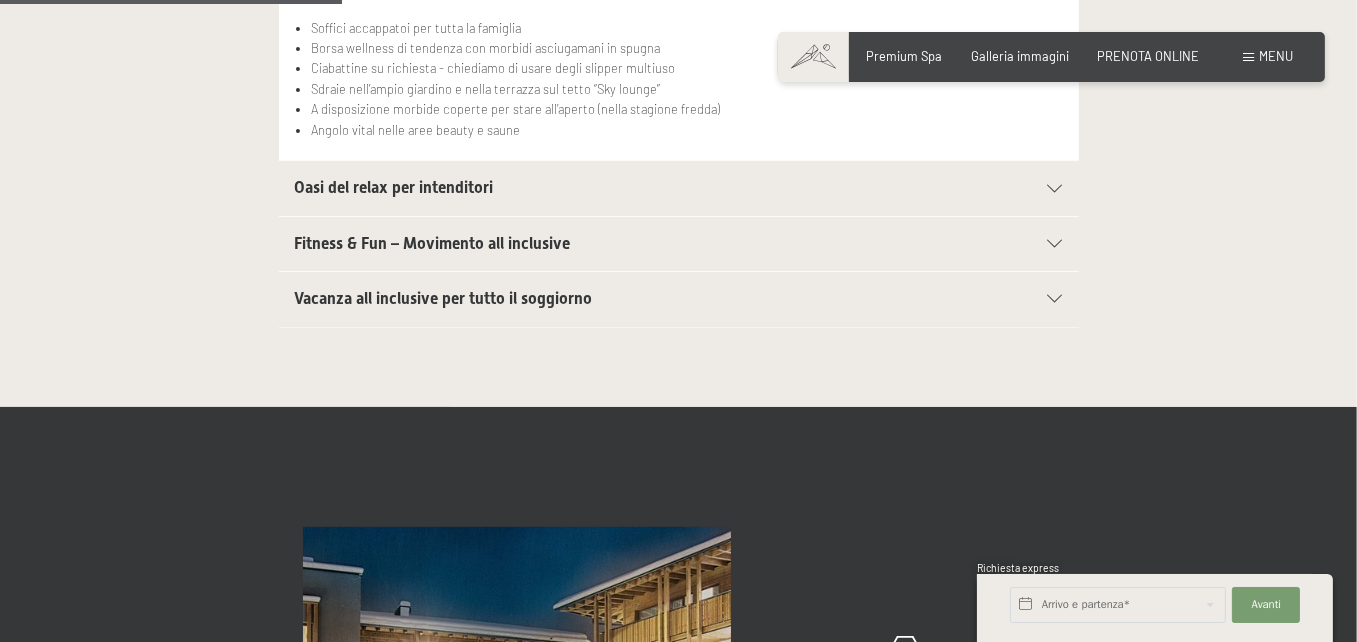click on "Oasi del relax per intenditori" at bounding box center [640, 188] 